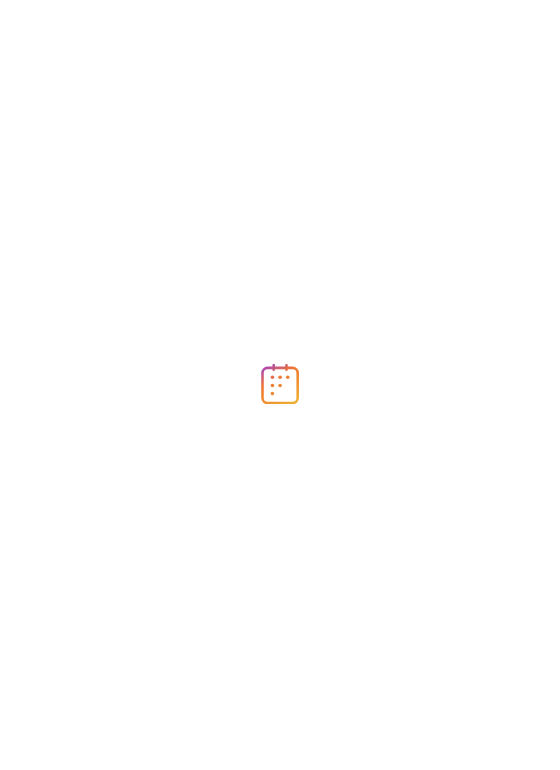 scroll, scrollTop: 0, scrollLeft: 0, axis: both 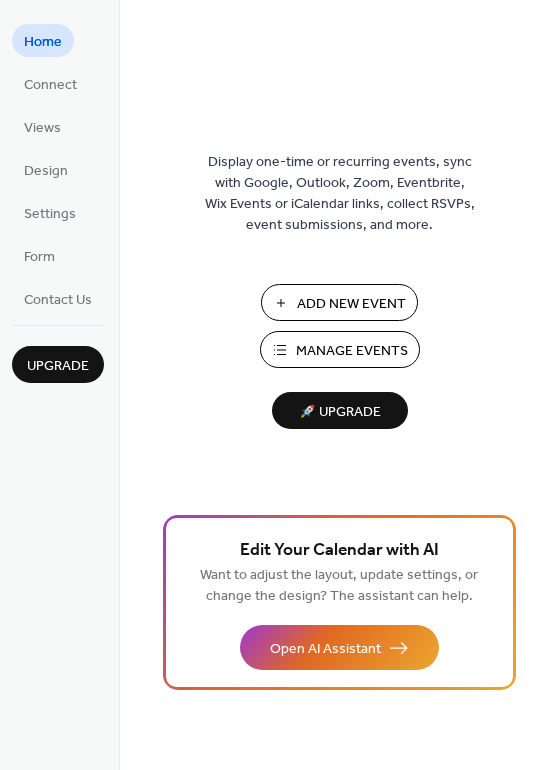 click on "Manage Events" at bounding box center (352, 351) 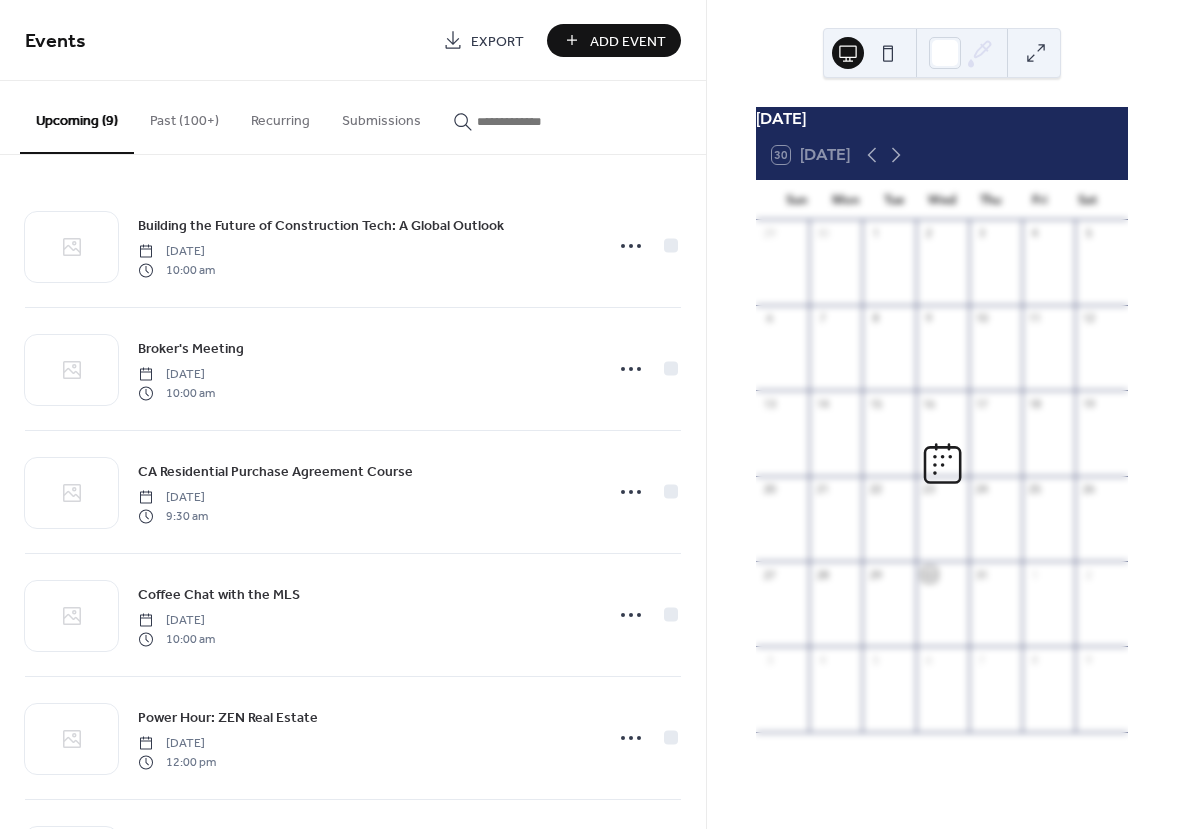 scroll, scrollTop: 0, scrollLeft: 0, axis: both 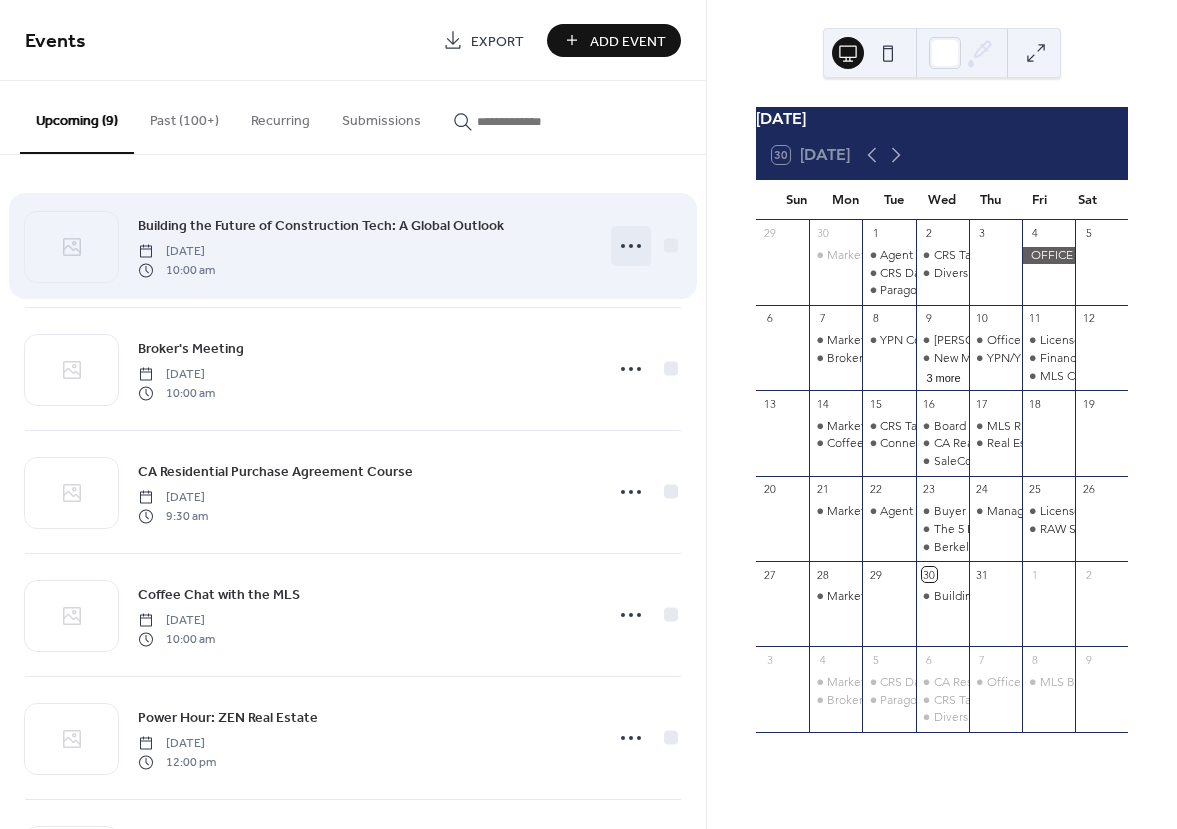 click 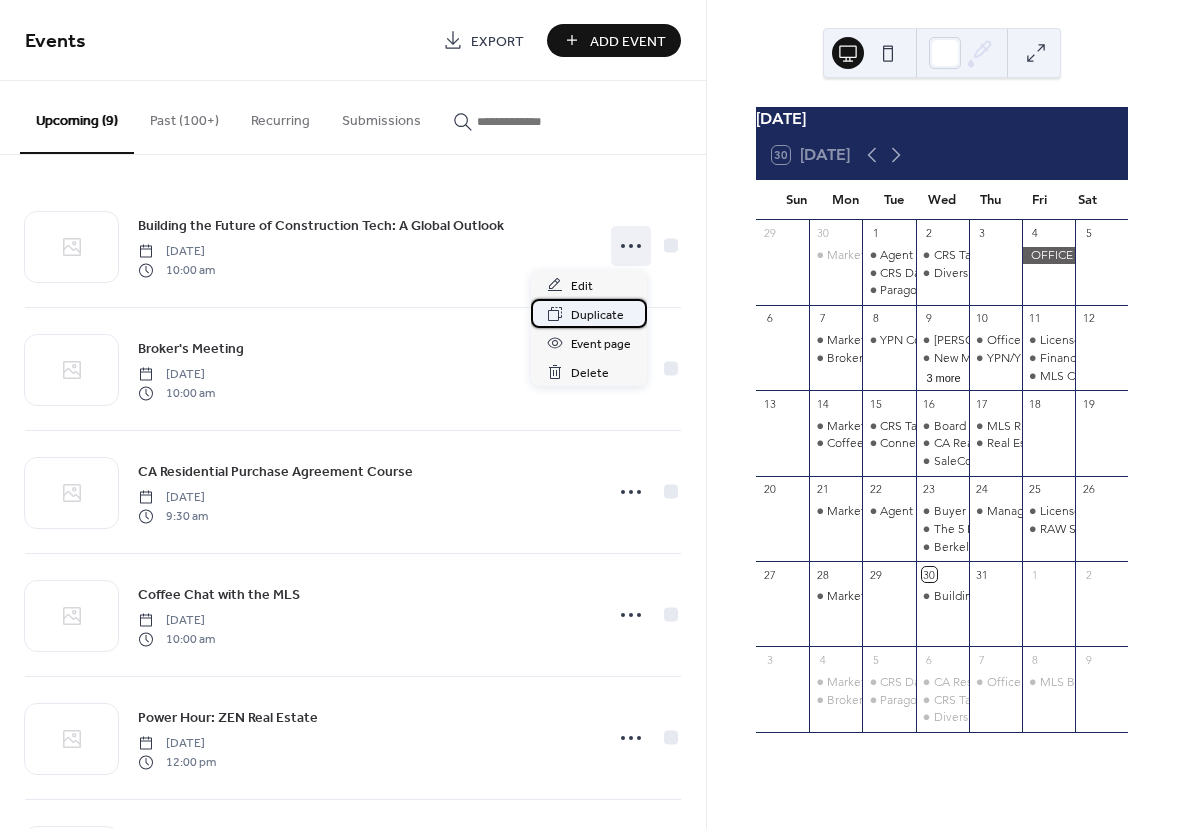 click on "Duplicate" at bounding box center [597, 315] 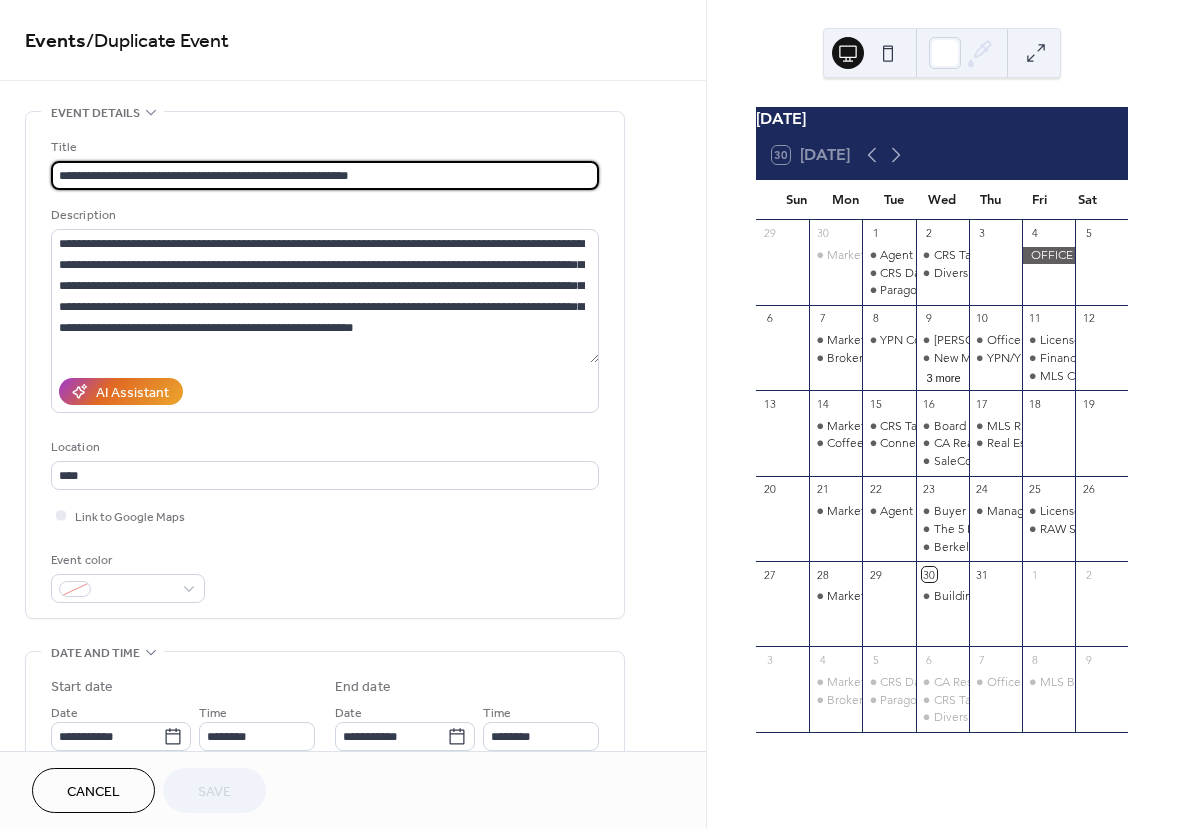 click on "**********" at bounding box center (325, 175) 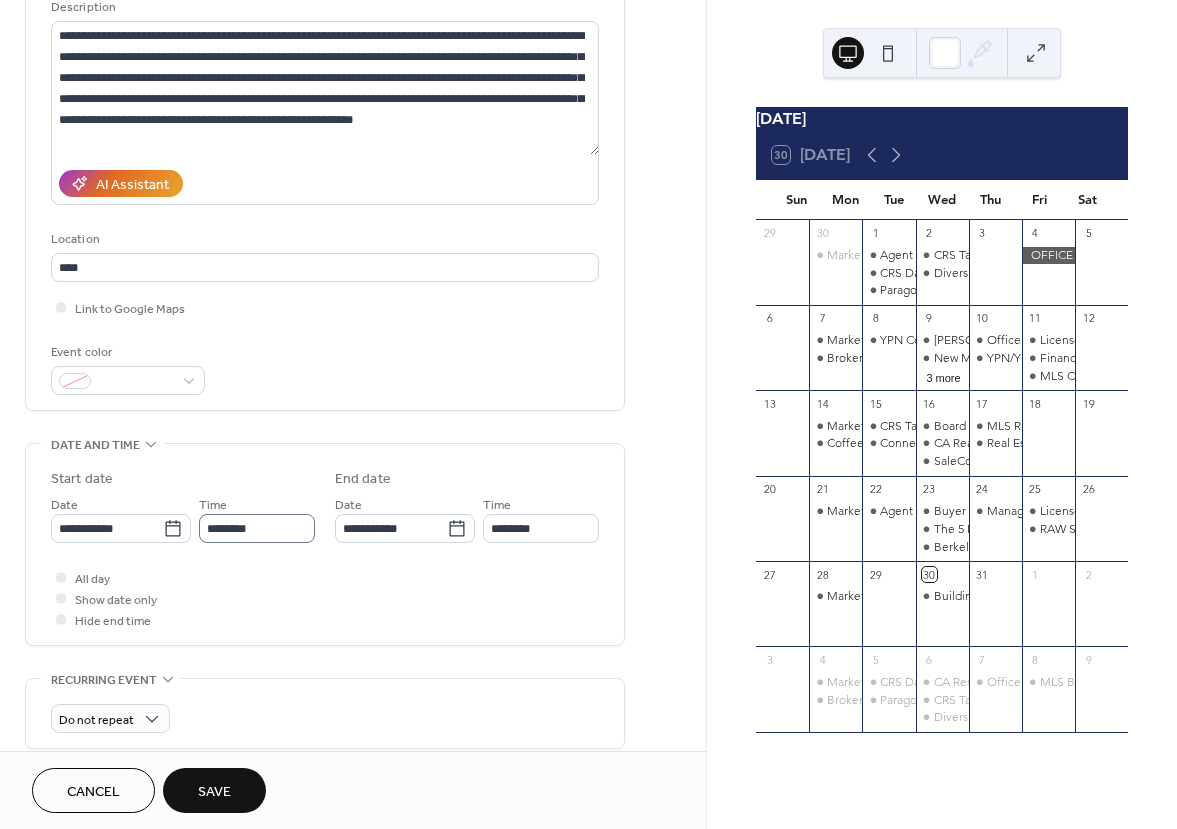 scroll, scrollTop: 221, scrollLeft: 0, axis: vertical 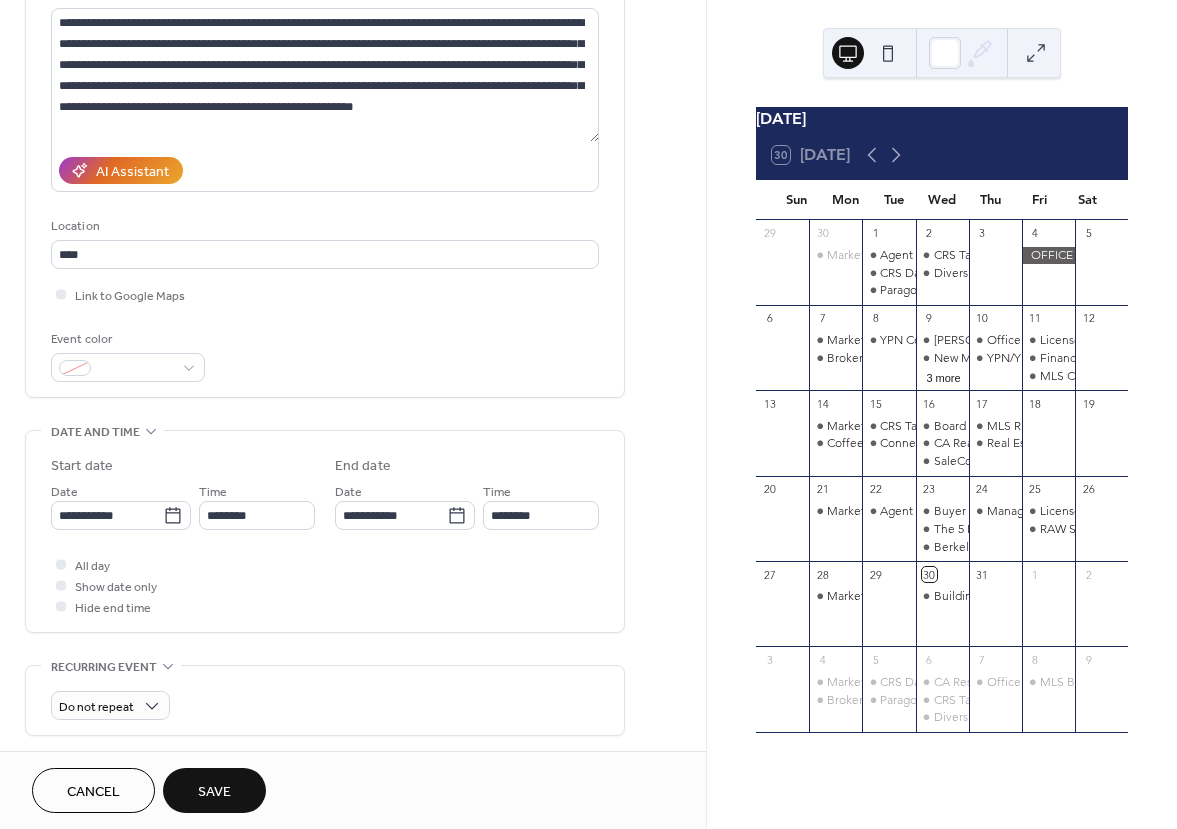 type on "**********" 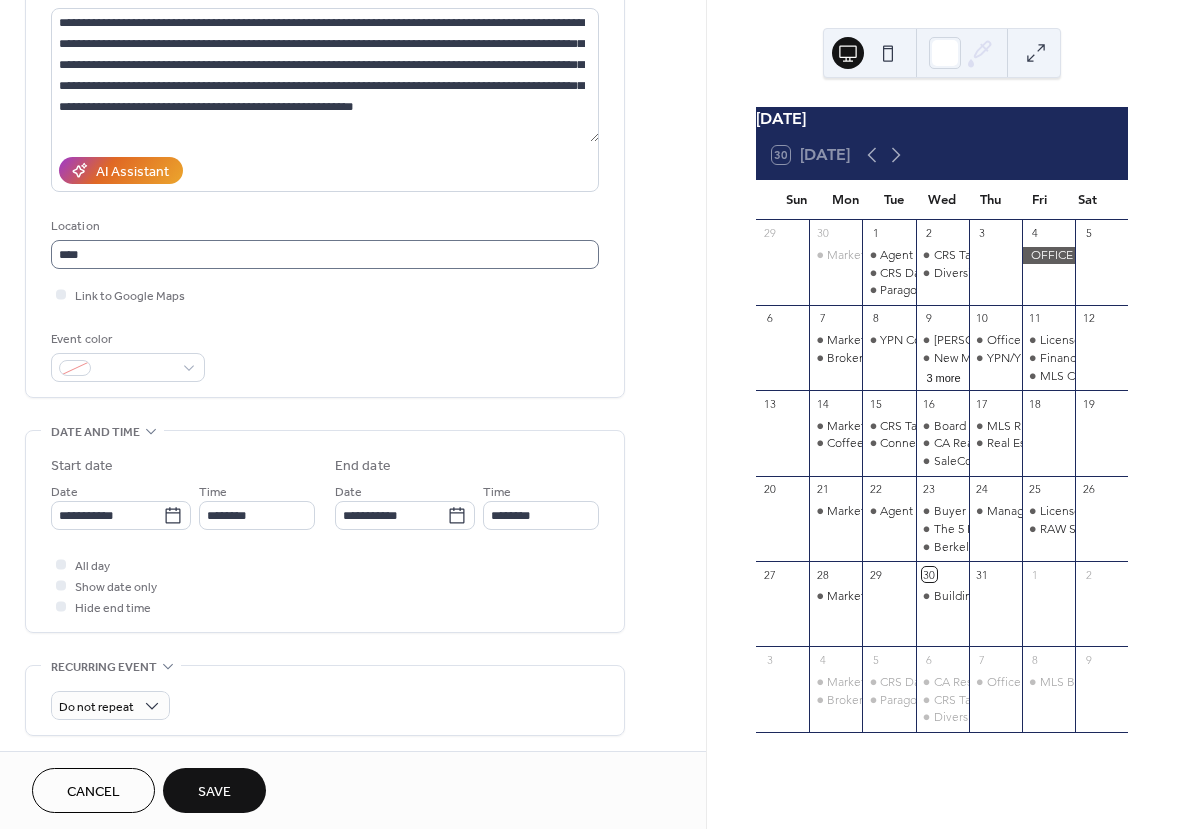 scroll, scrollTop: 220, scrollLeft: 0, axis: vertical 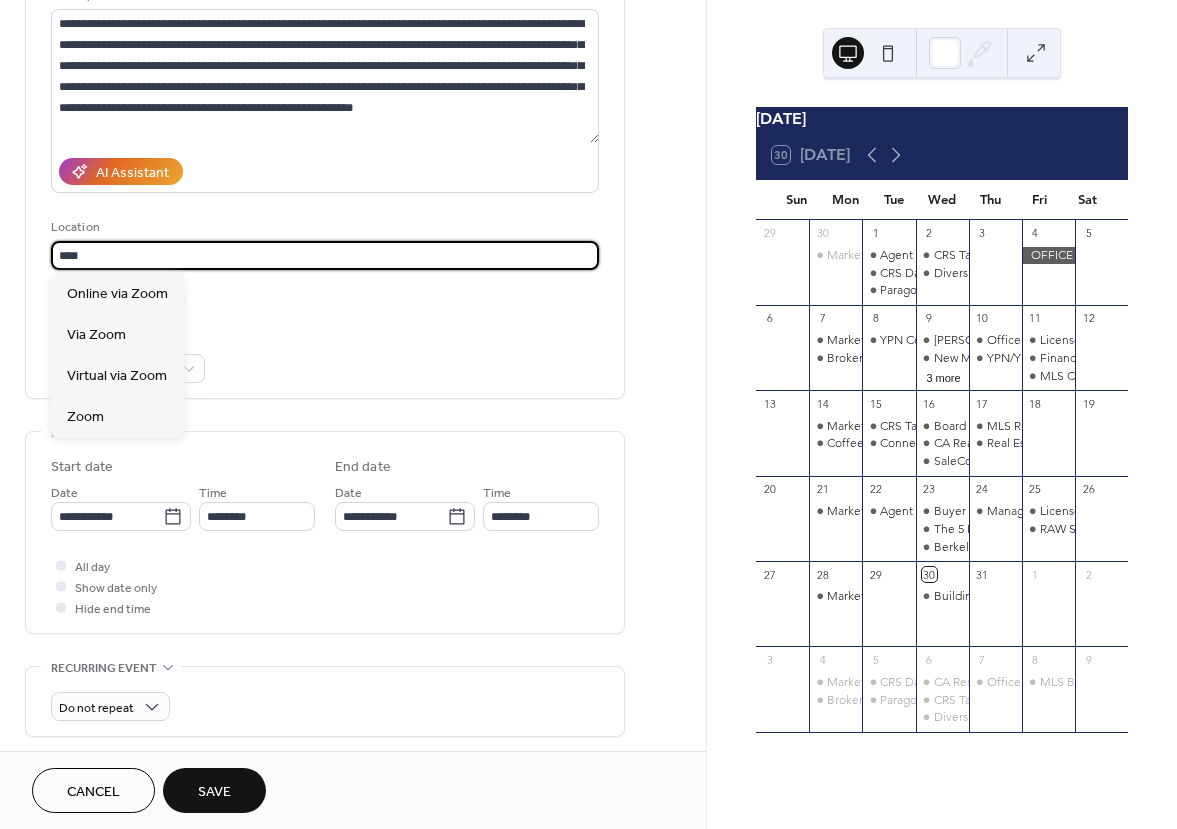 click on "****" at bounding box center (325, 255) 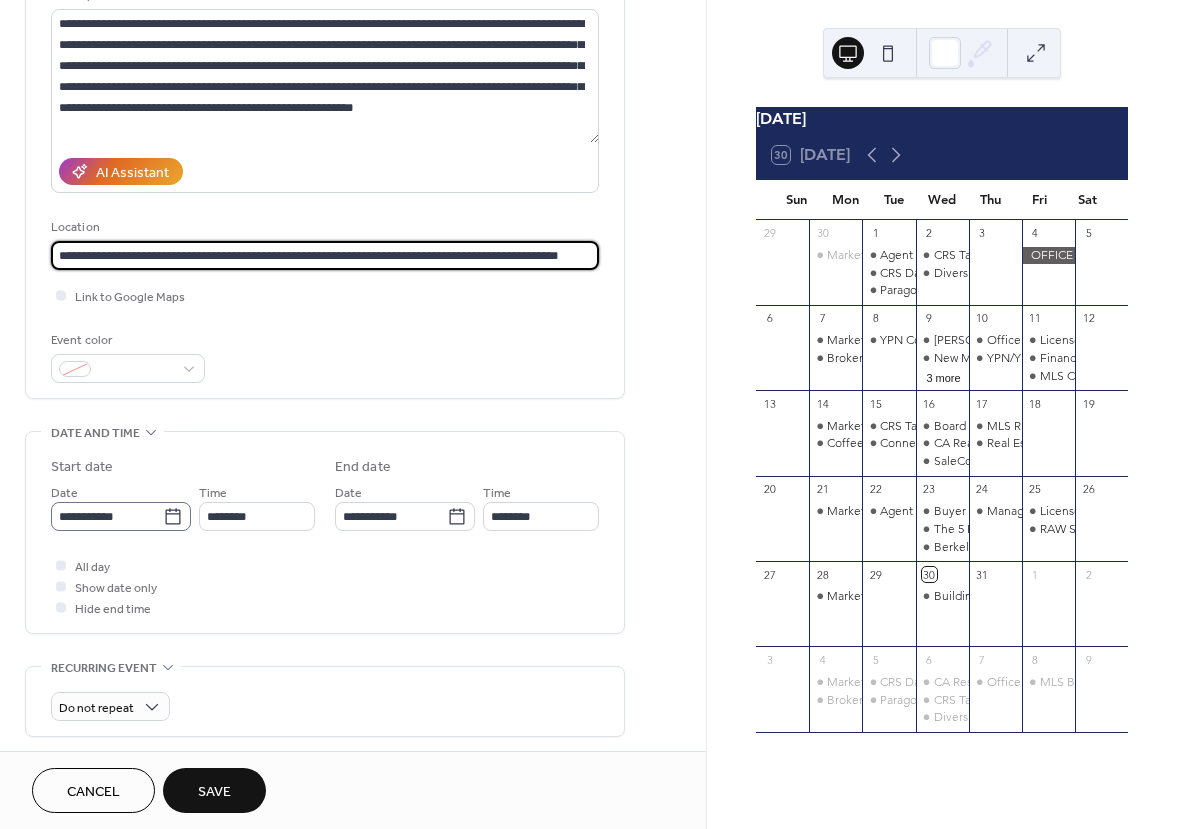 type on "**********" 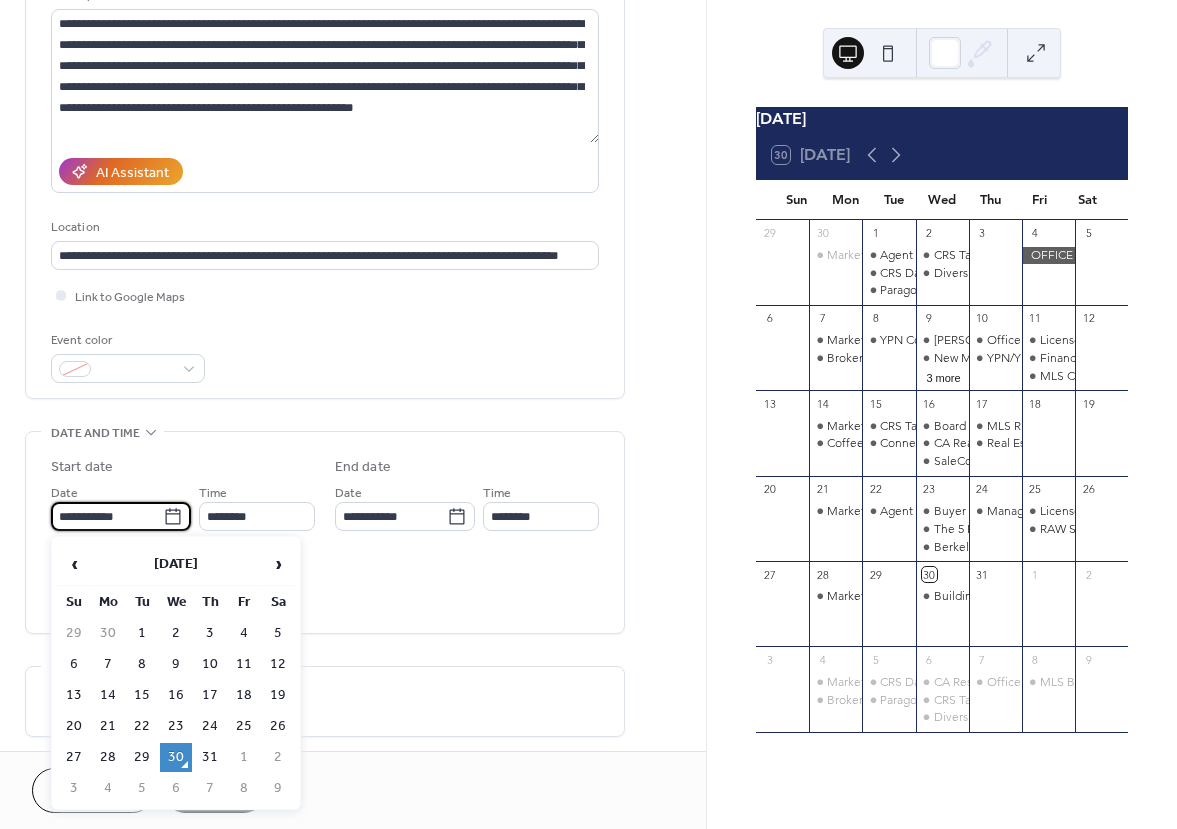 click on "**********" at bounding box center (107, 516) 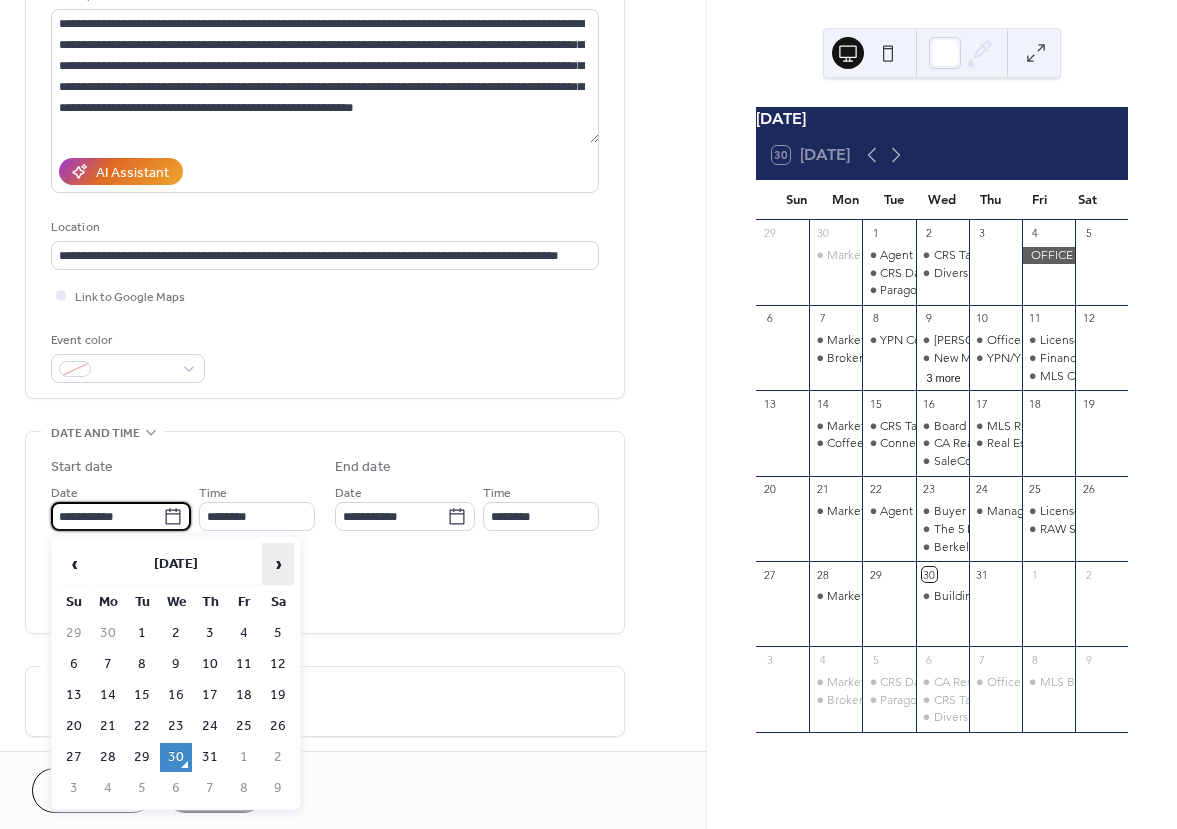 click on "›" at bounding box center [278, 564] 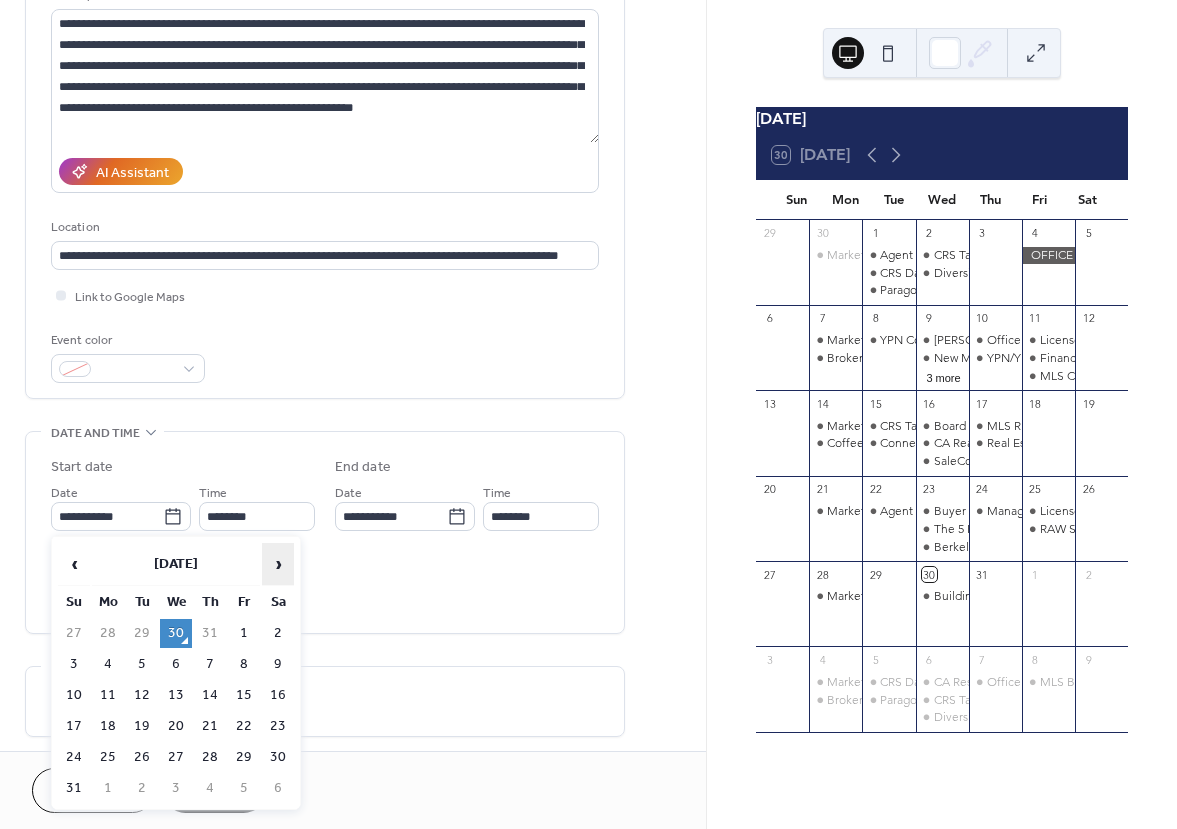 click on "›" at bounding box center [278, 564] 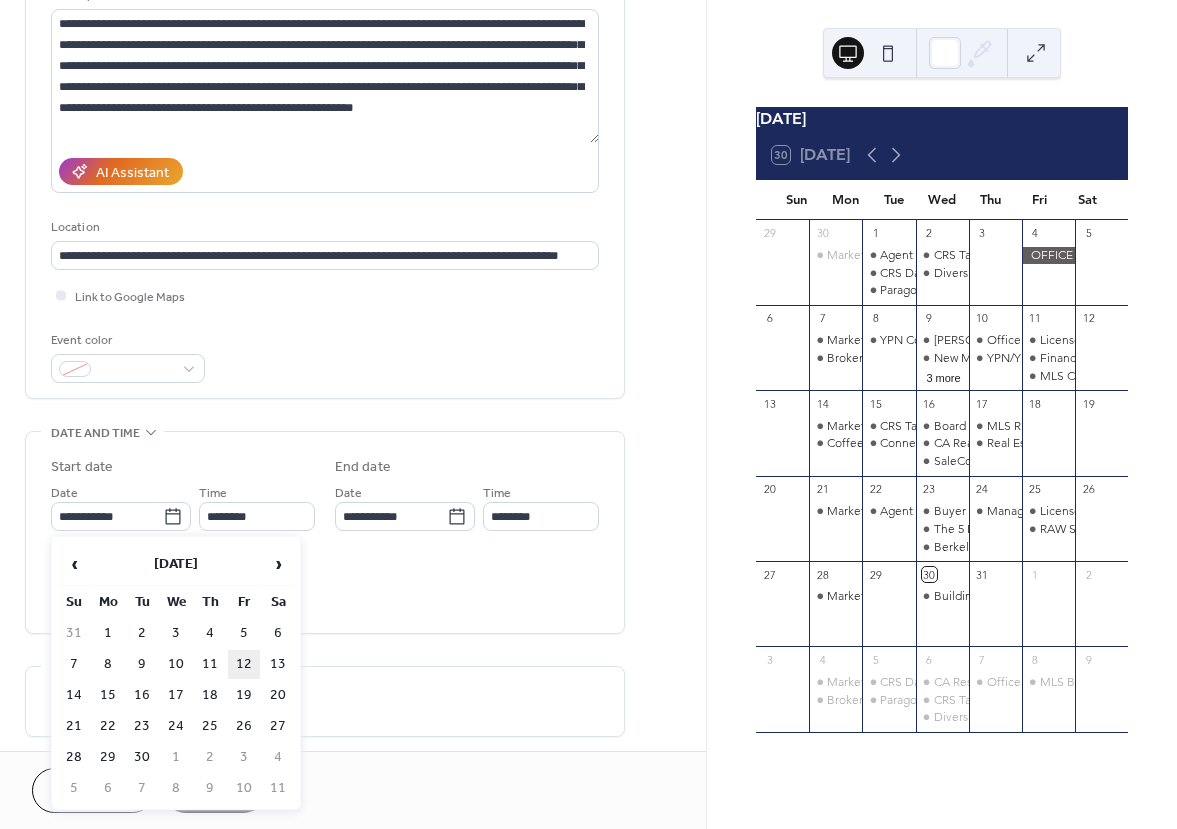 click on "12" at bounding box center [244, 664] 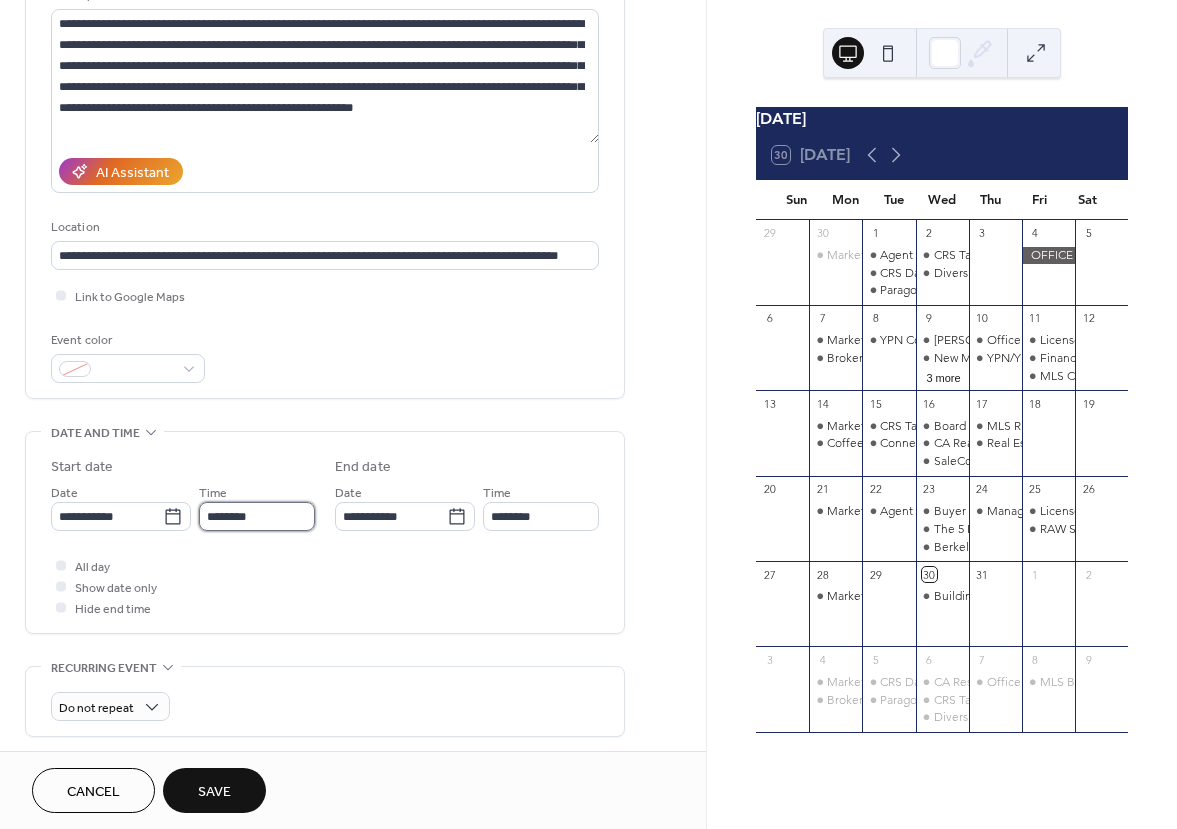 click on "********" at bounding box center (257, 516) 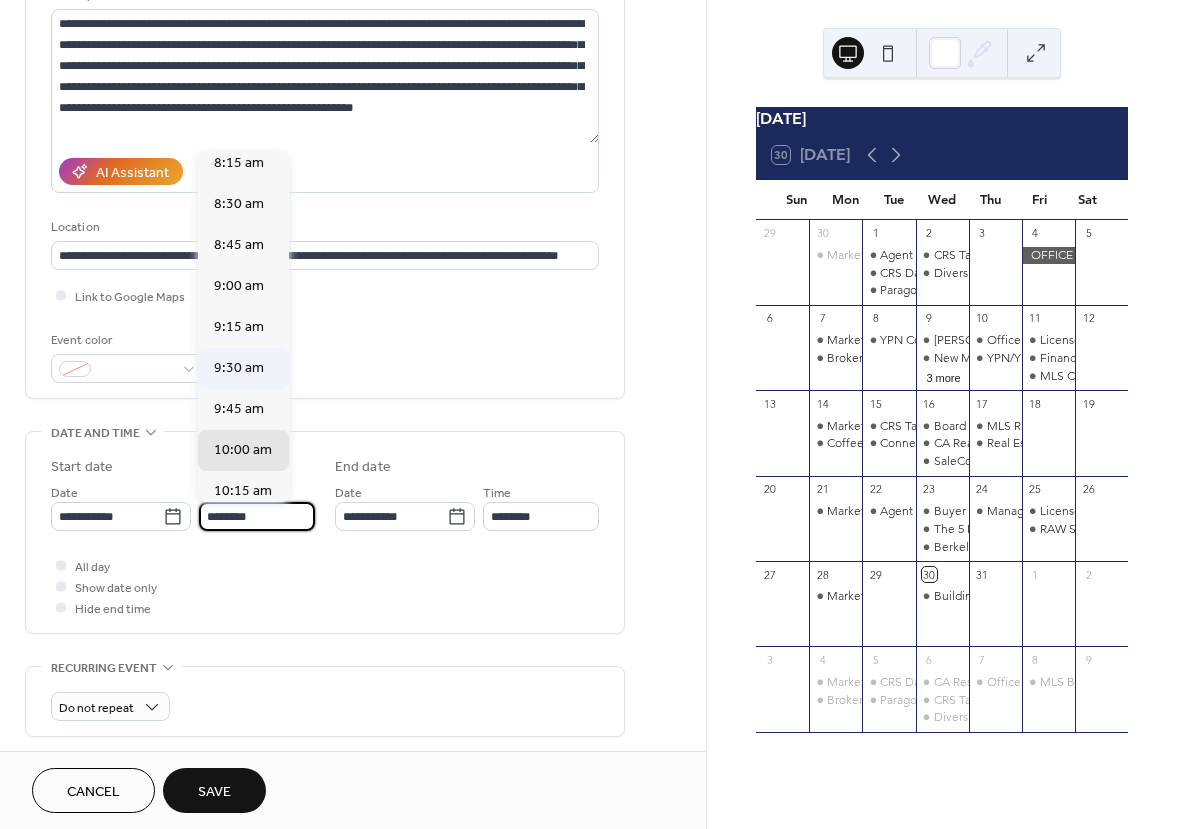 scroll, scrollTop: 1348, scrollLeft: 0, axis: vertical 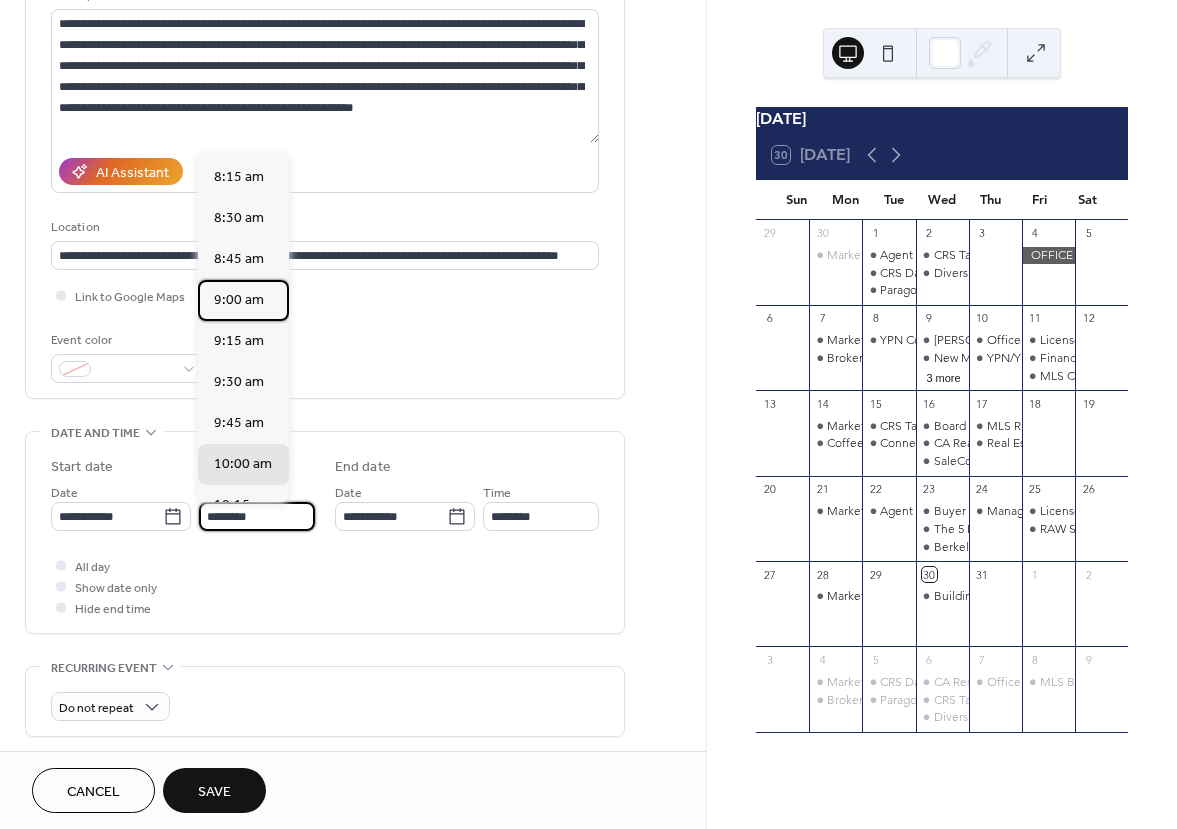 drag, startPoint x: 247, startPoint y: 286, endPoint x: 257, endPoint y: 299, distance: 16.40122 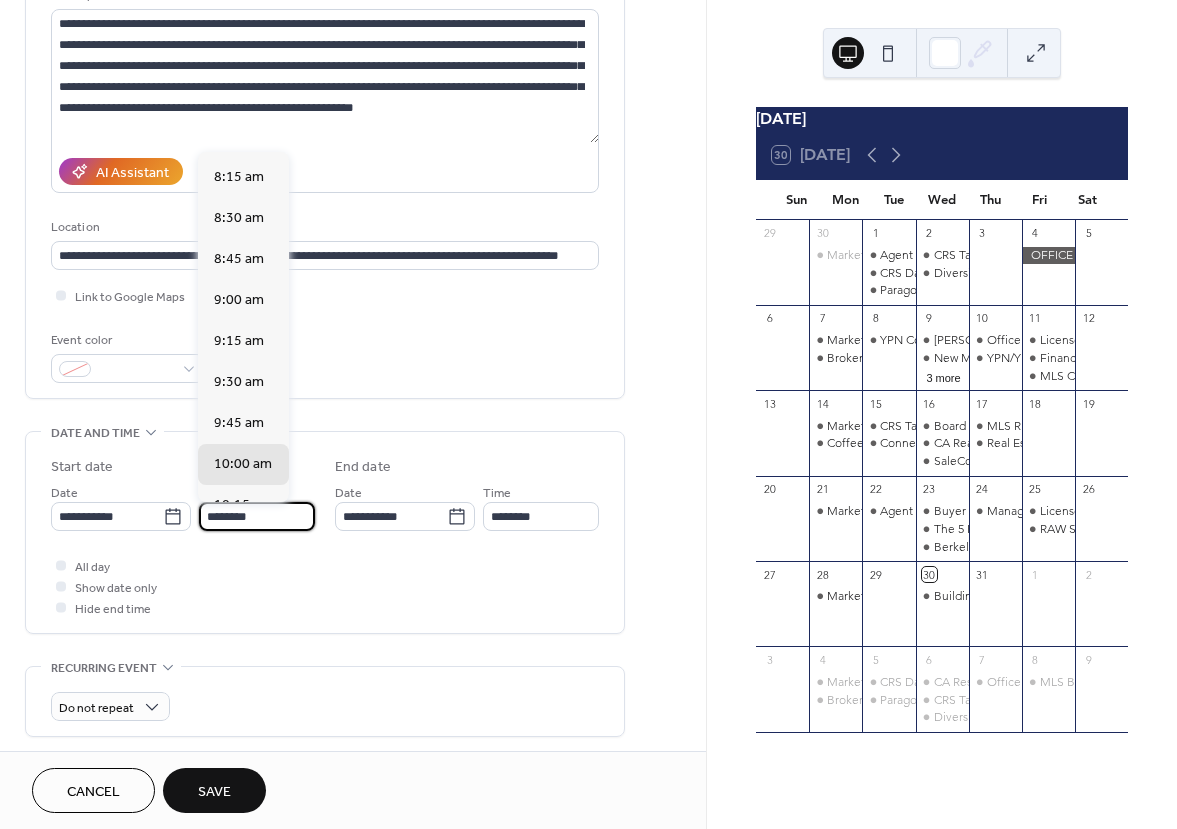 type on "*******" 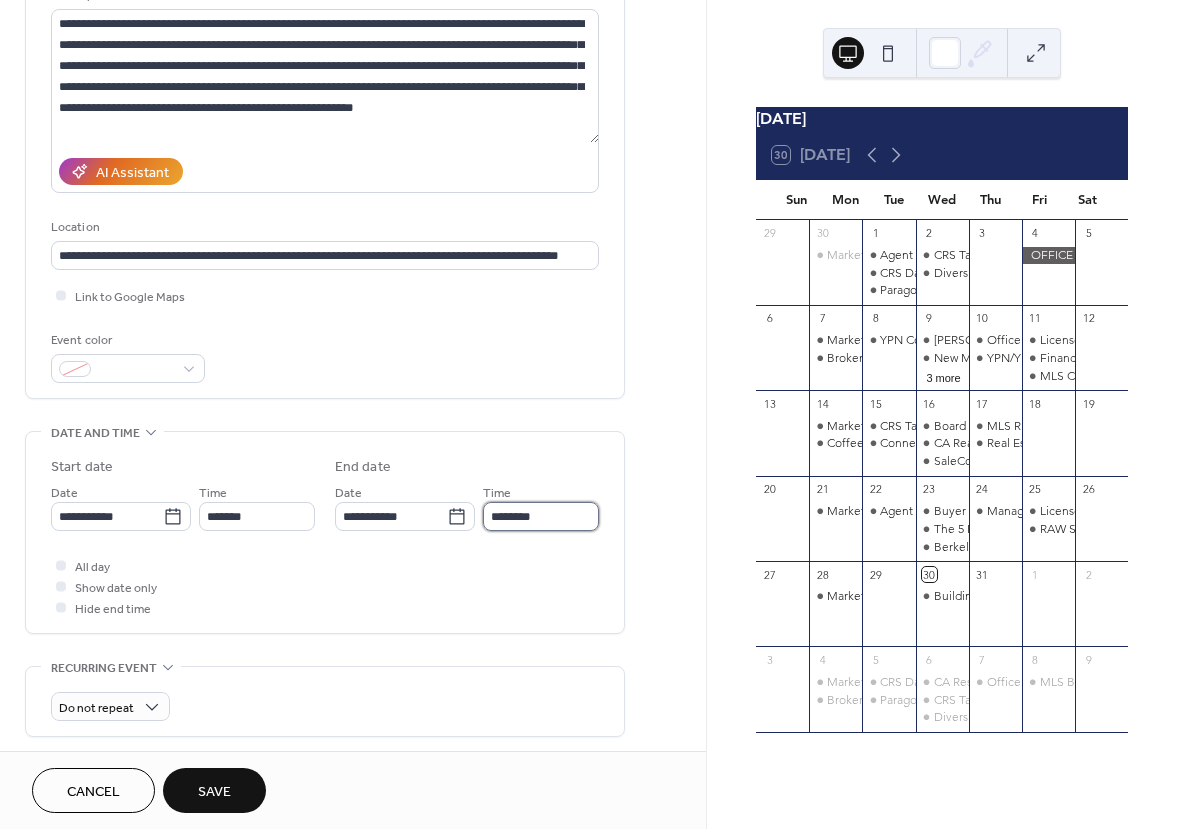 click on "********" at bounding box center [541, 516] 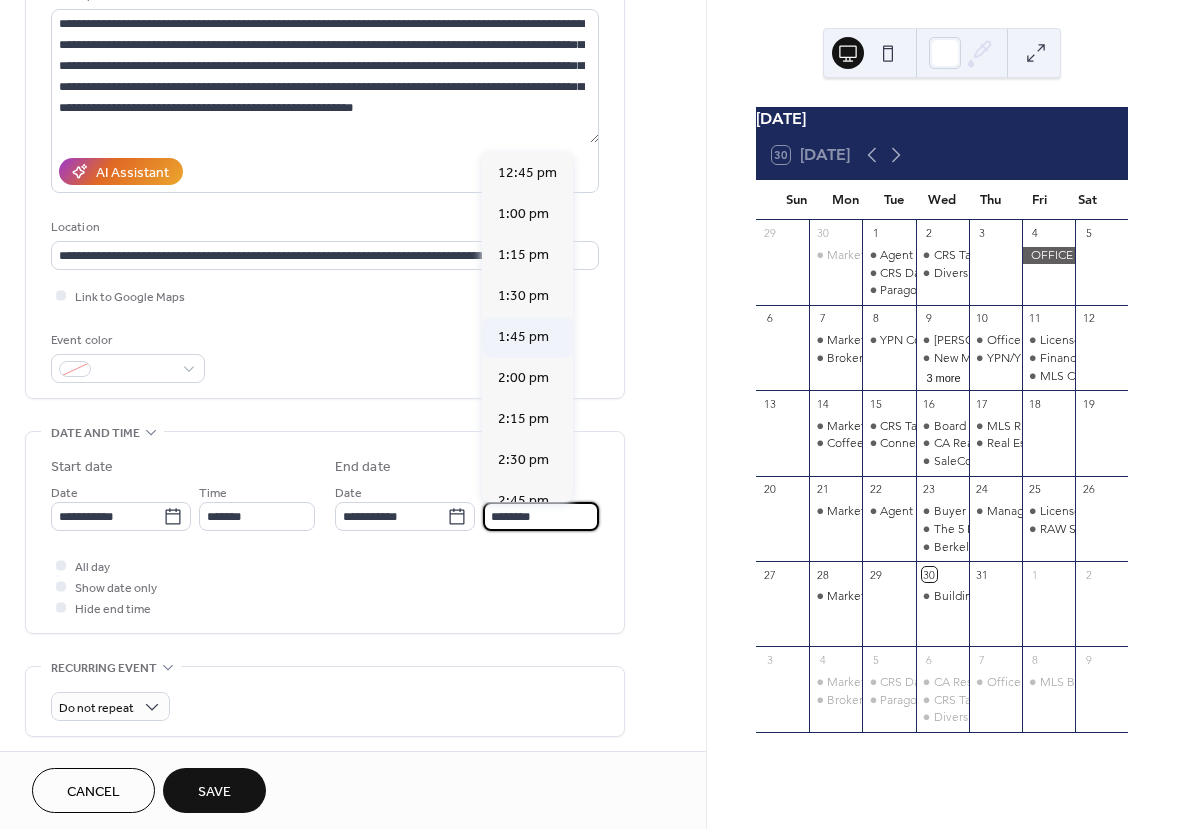 scroll, scrollTop: 639, scrollLeft: 0, axis: vertical 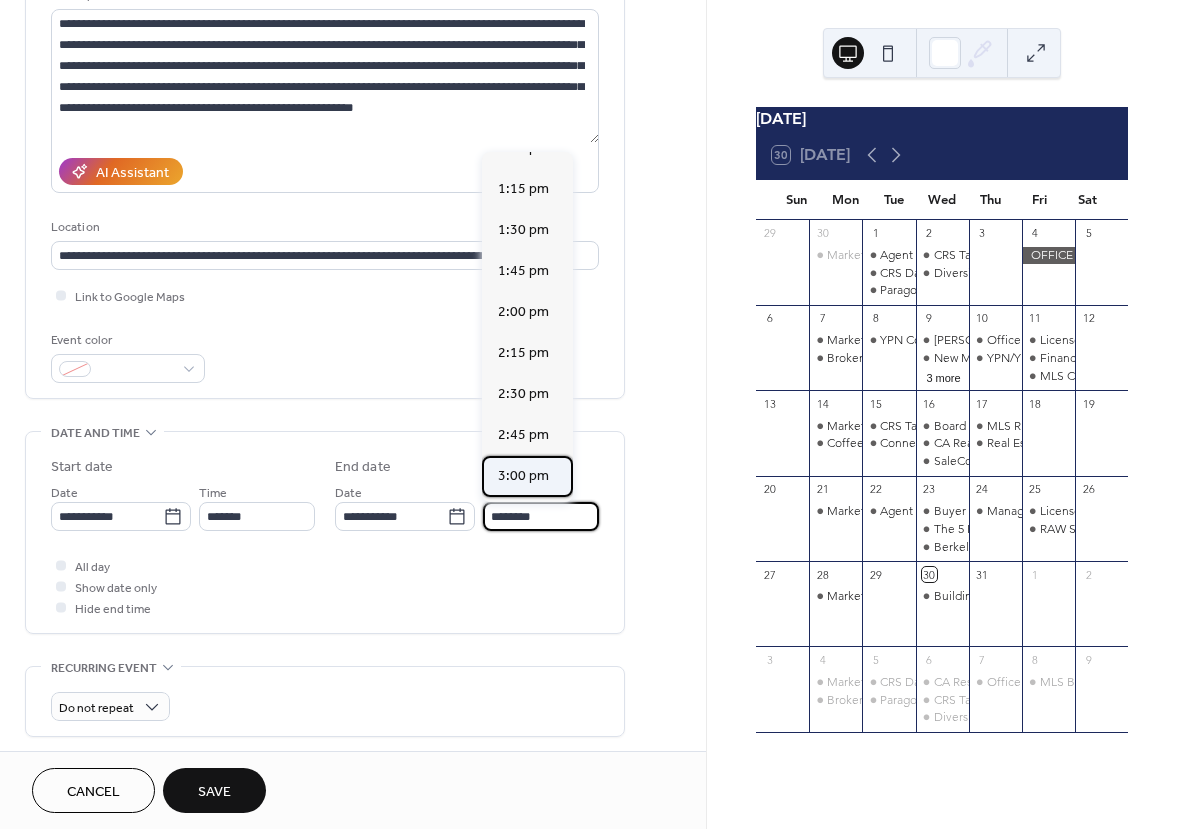 click on "3:00 pm" at bounding box center [523, 476] 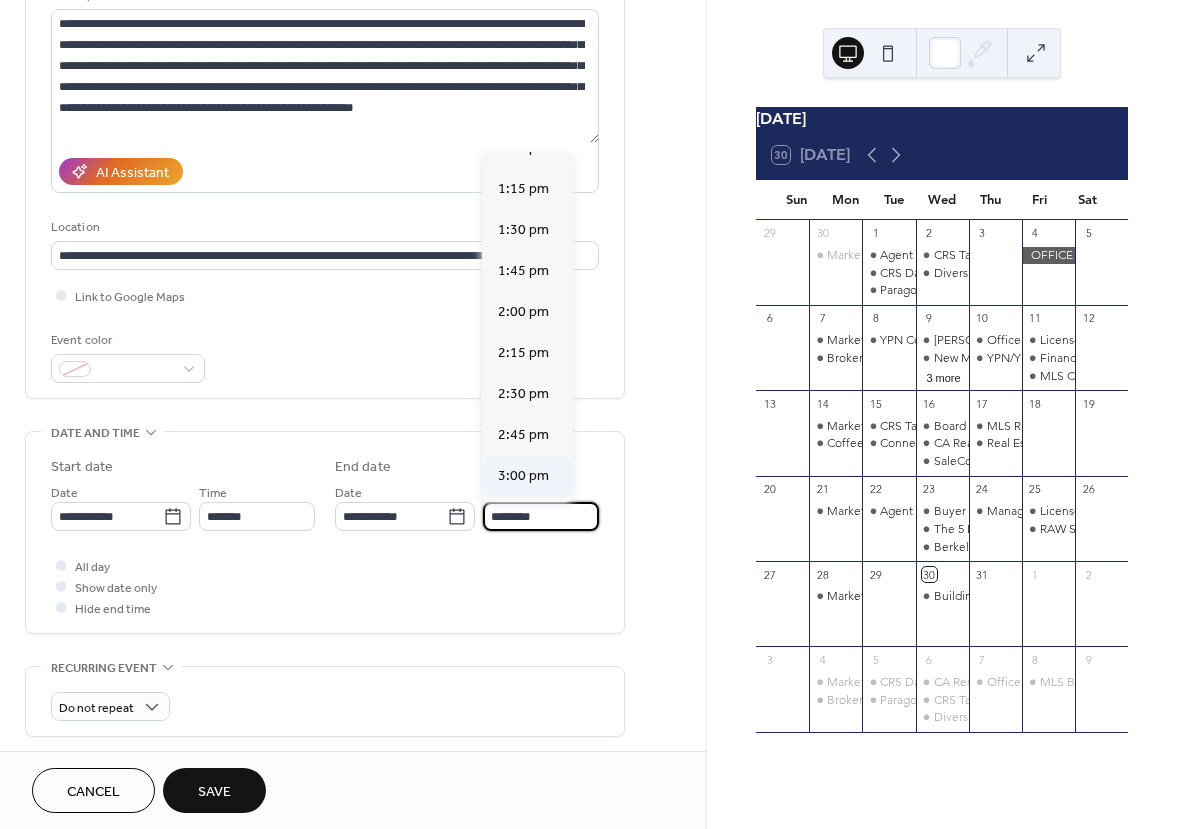 type on "*******" 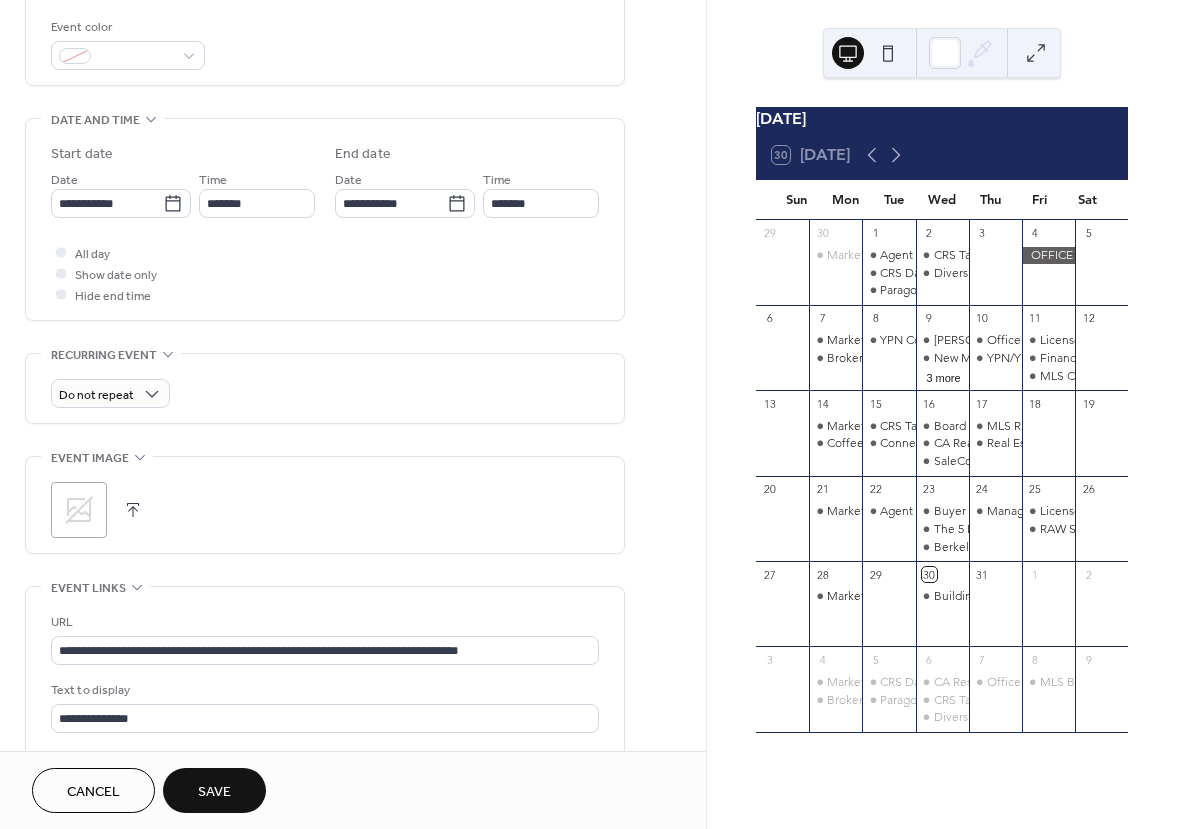 scroll, scrollTop: 592, scrollLeft: 0, axis: vertical 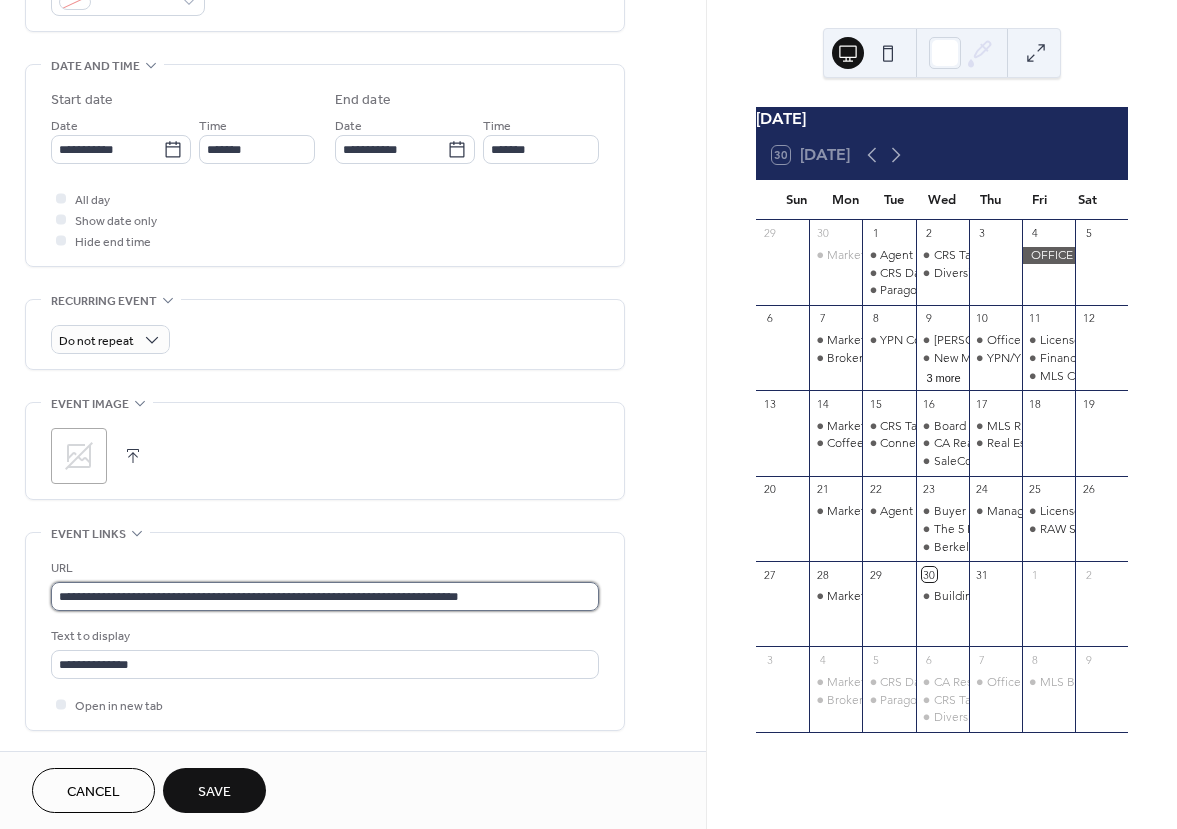 click on "**********" at bounding box center (325, 596) 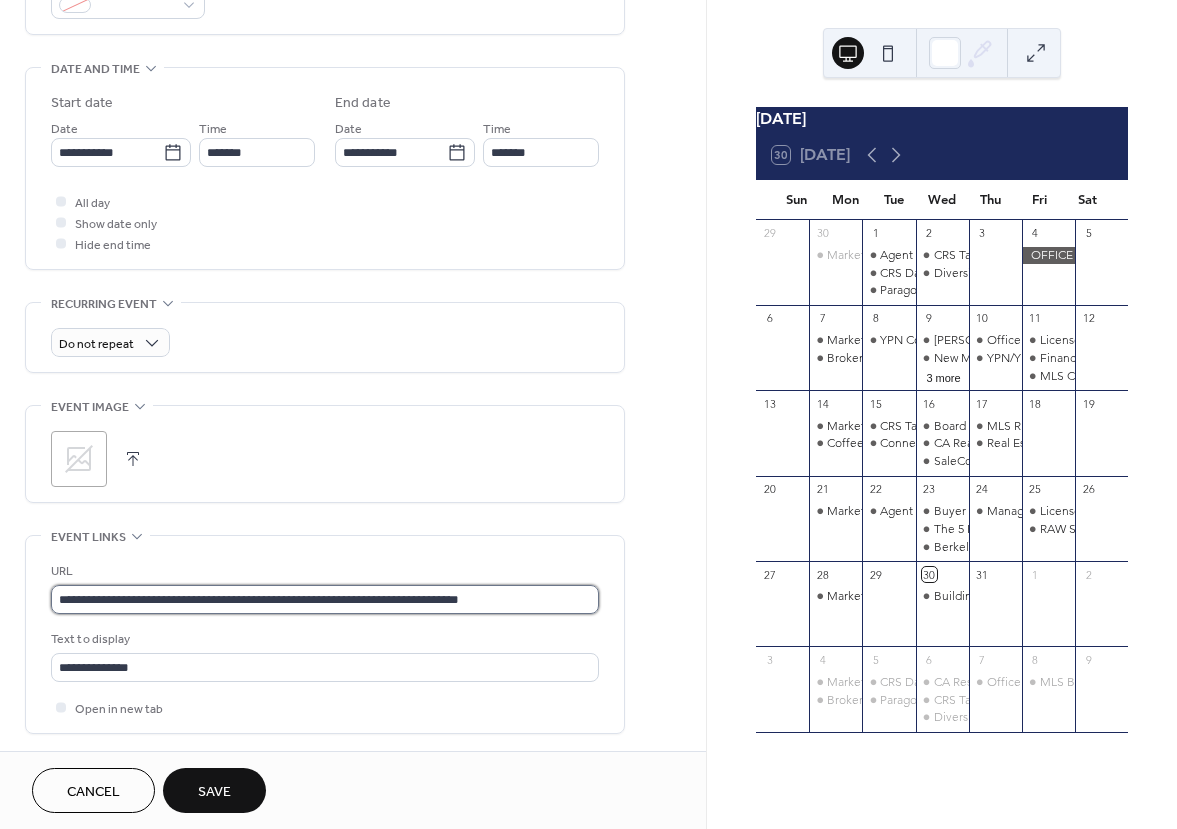 click on "**********" at bounding box center [325, 599] 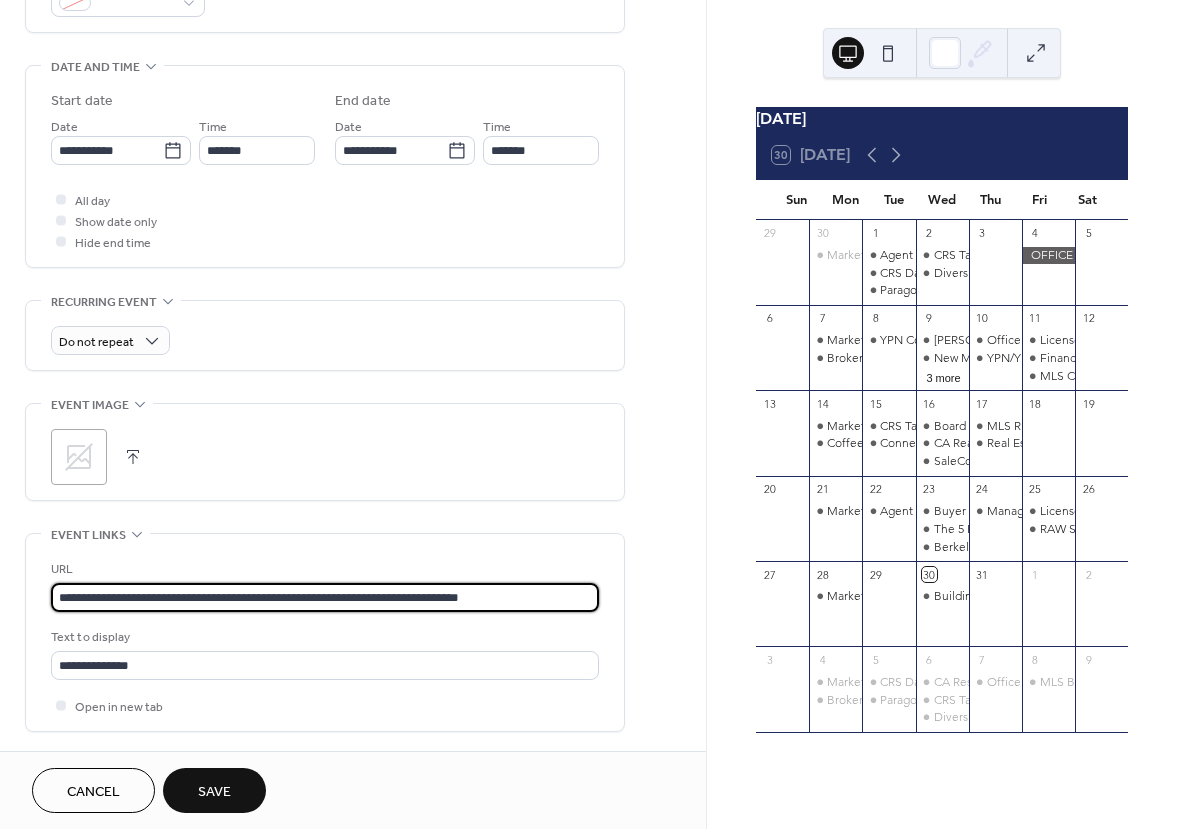 click on "**********" at bounding box center (325, 597) 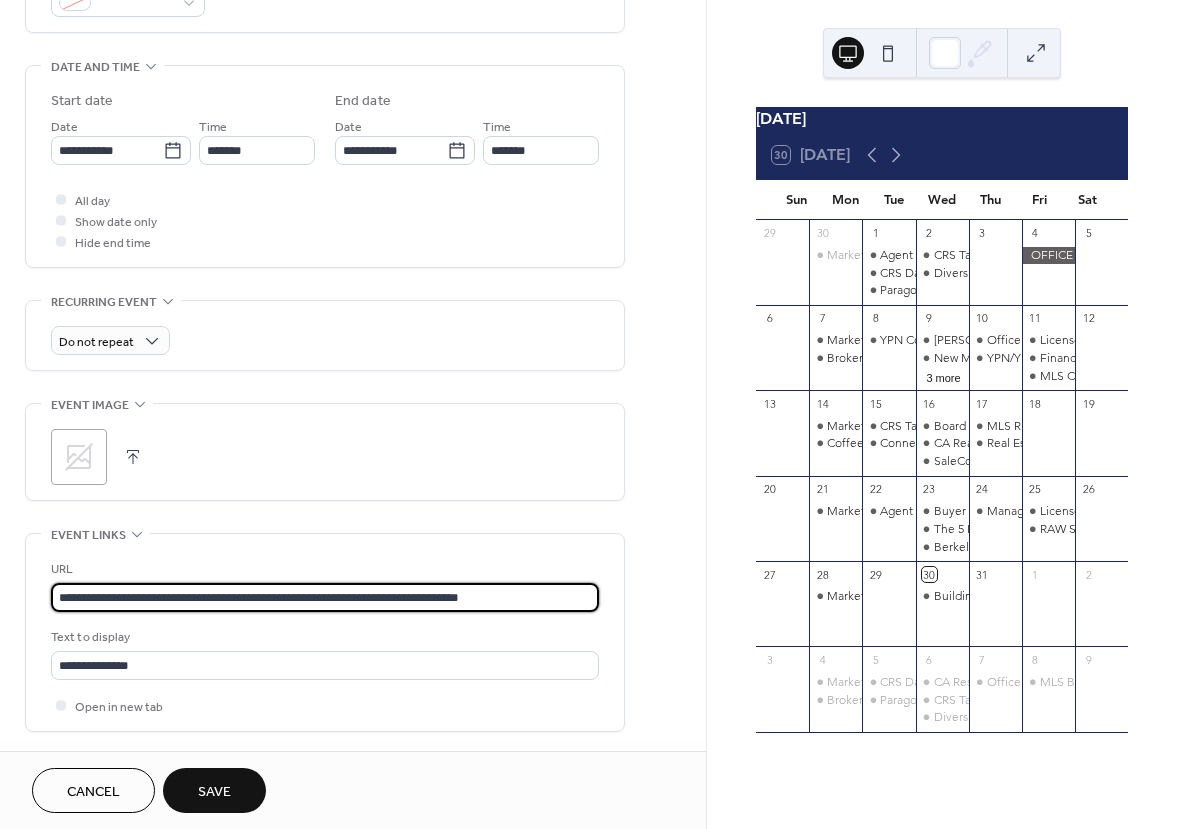 paste 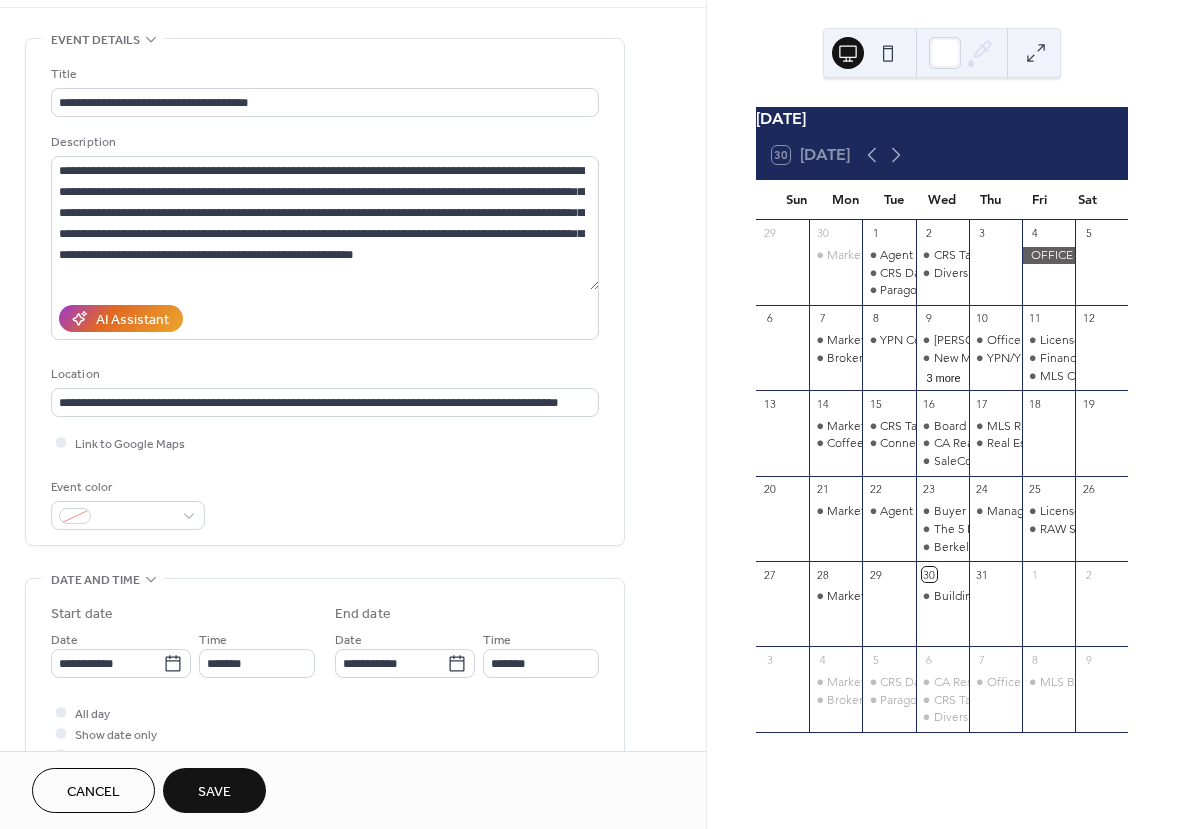 scroll, scrollTop: 0, scrollLeft: 0, axis: both 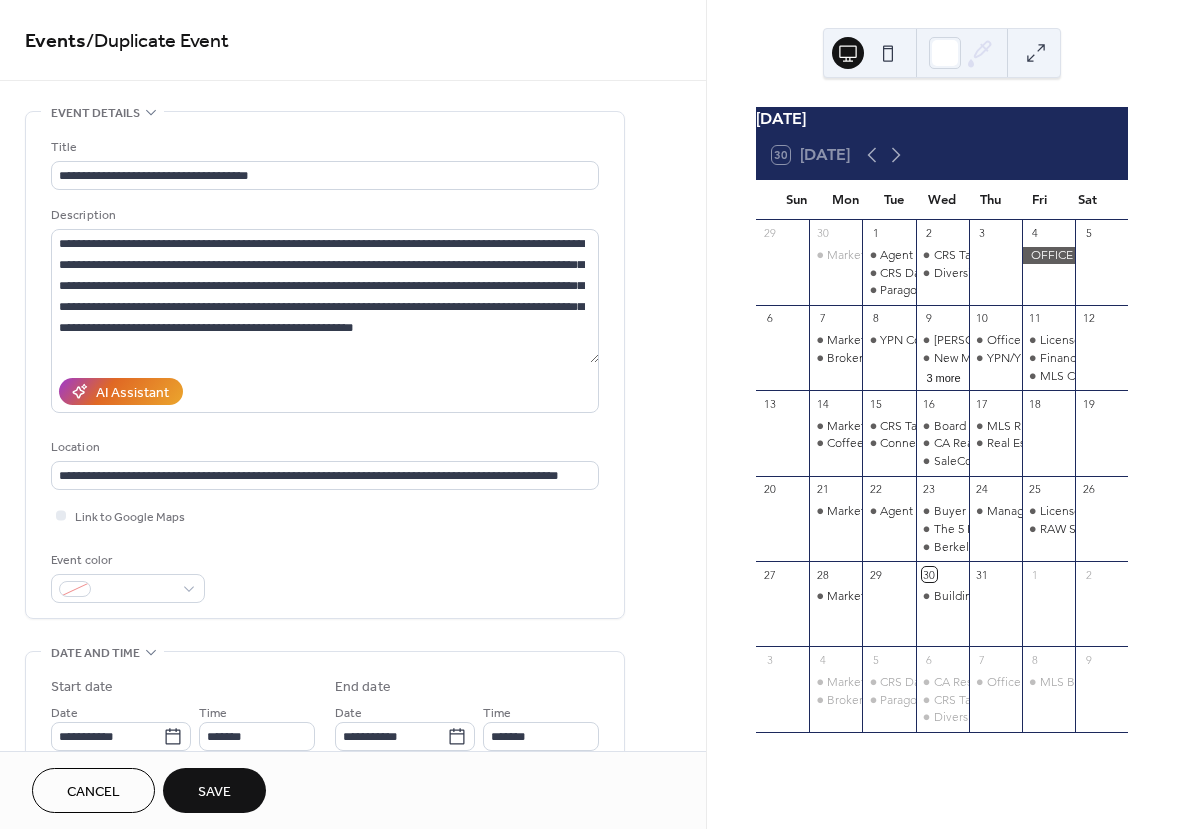 type on "**********" 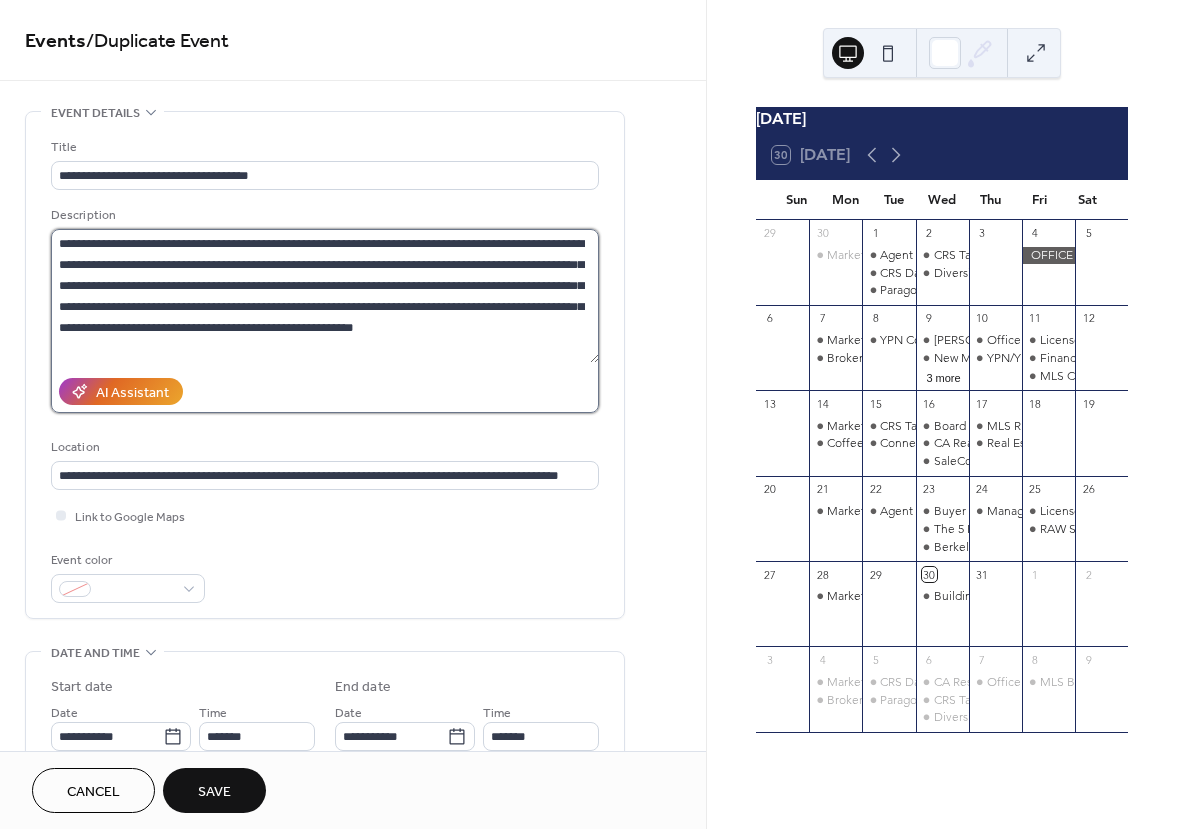 click on "**********" at bounding box center [325, 296] 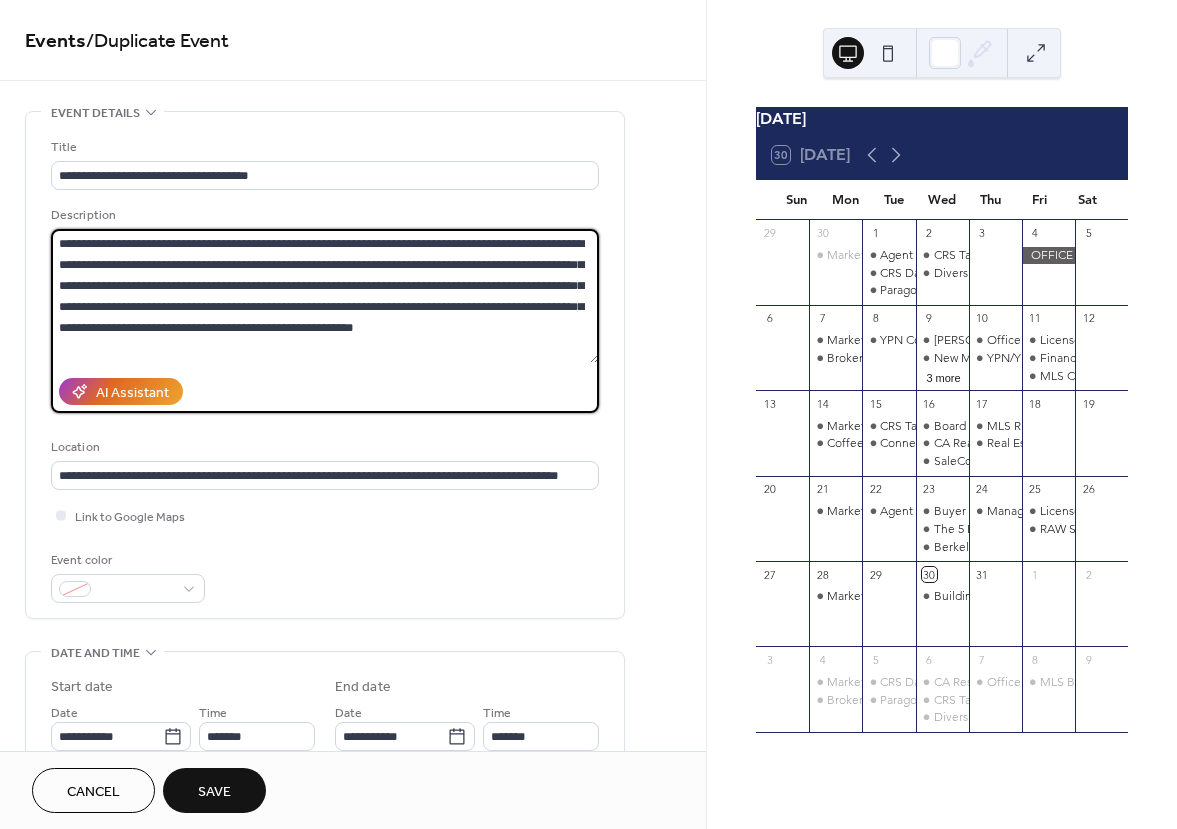 click on "**********" at bounding box center [325, 296] 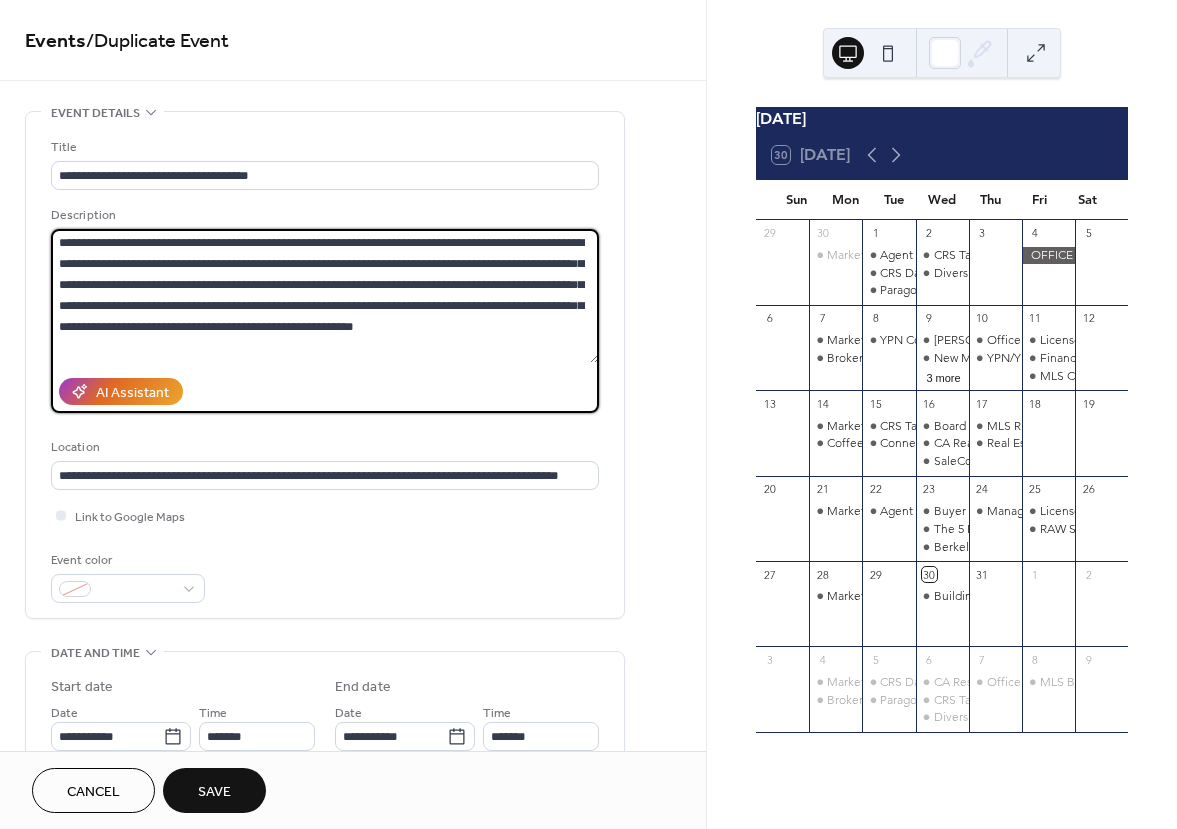 paste on "**********" 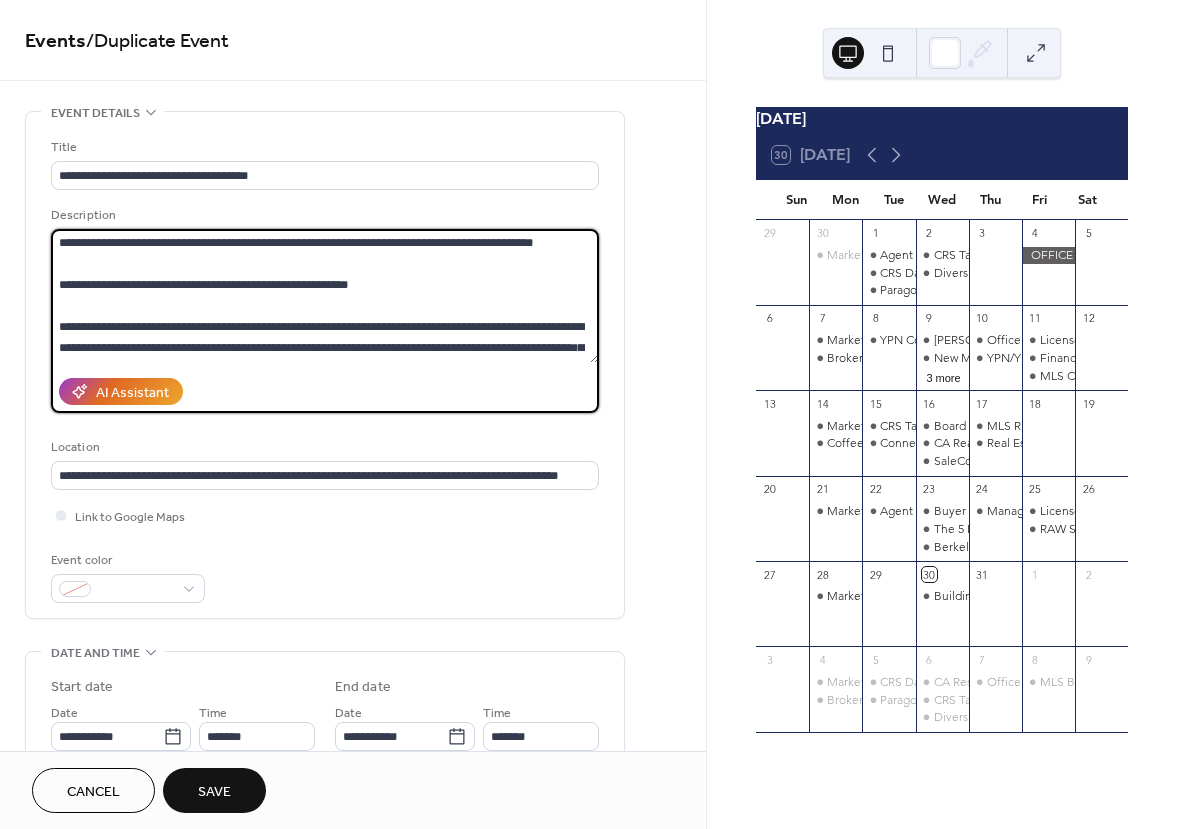 scroll, scrollTop: 144, scrollLeft: 0, axis: vertical 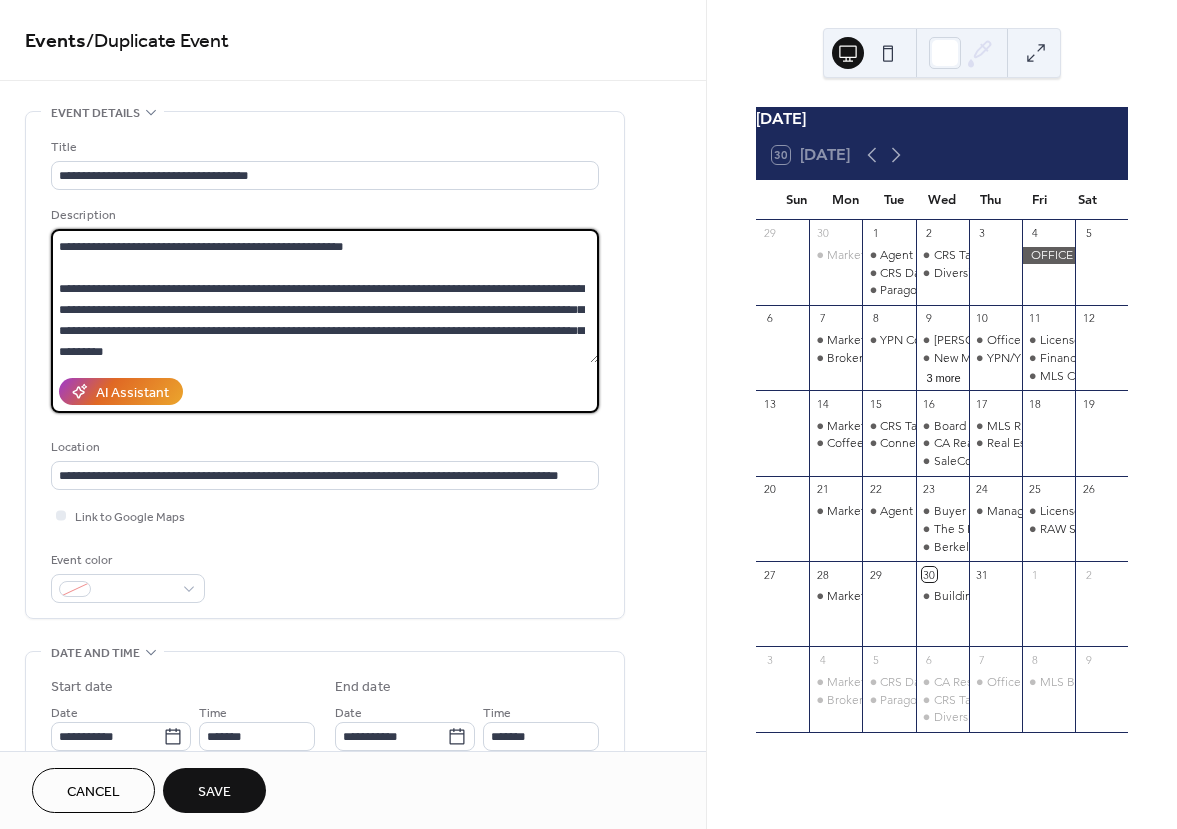 drag, startPoint x: 306, startPoint y: 343, endPoint x: 158, endPoint y: 306, distance: 152.5549 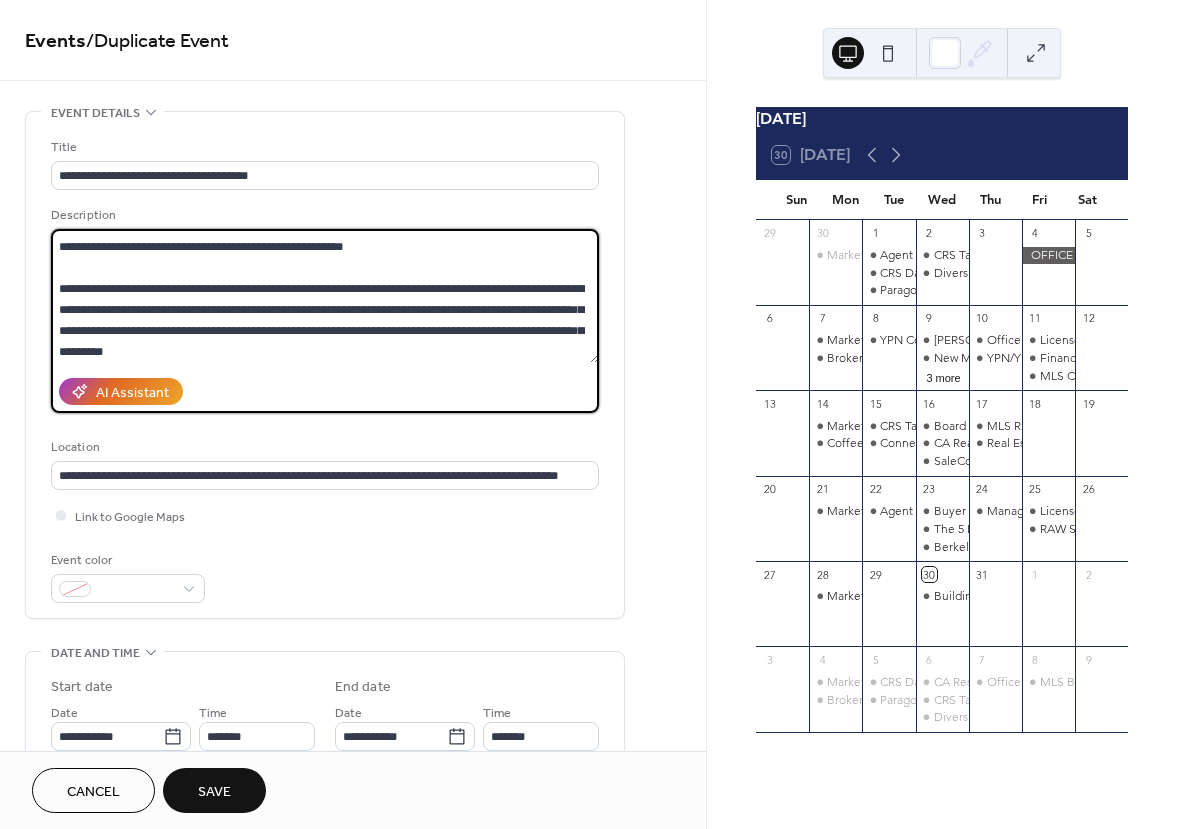 click on "**********" at bounding box center (325, 296) 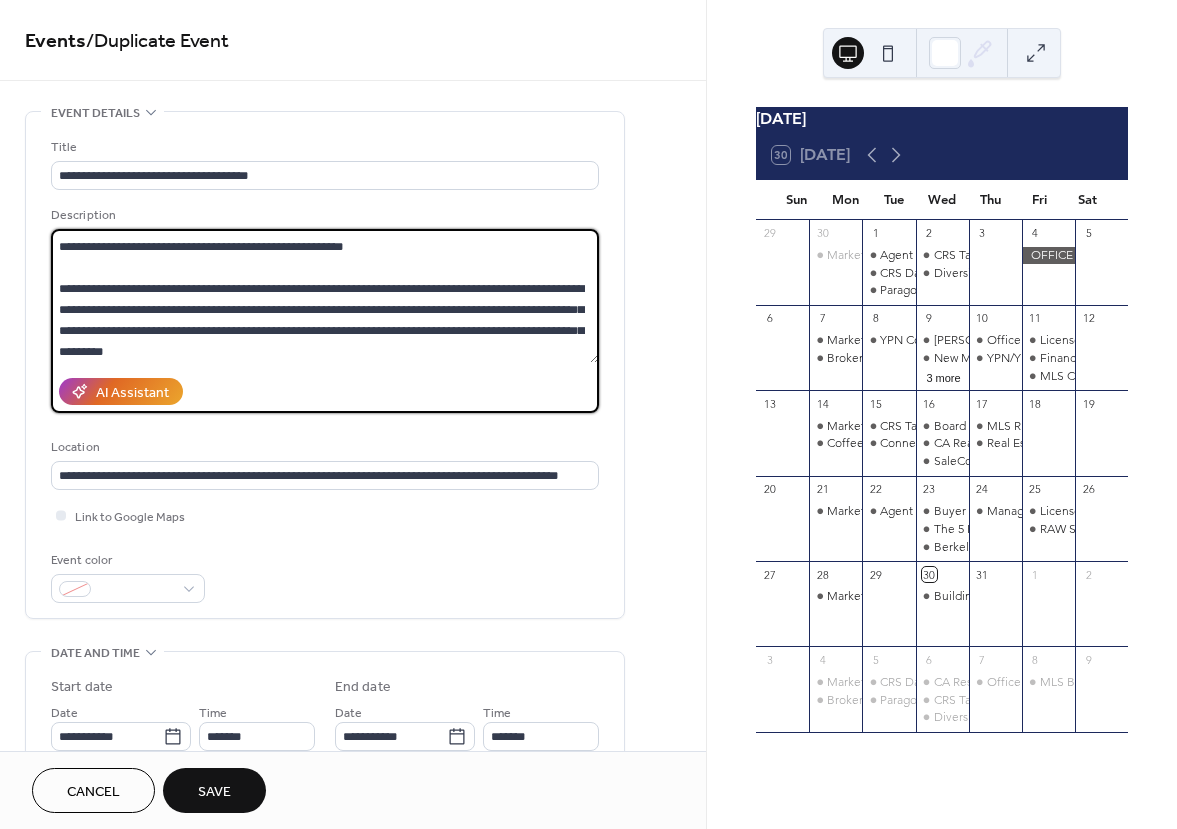 drag, startPoint x: 513, startPoint y: 306, endPoint x: 26, endPoint y: 286, distance: 487.4105 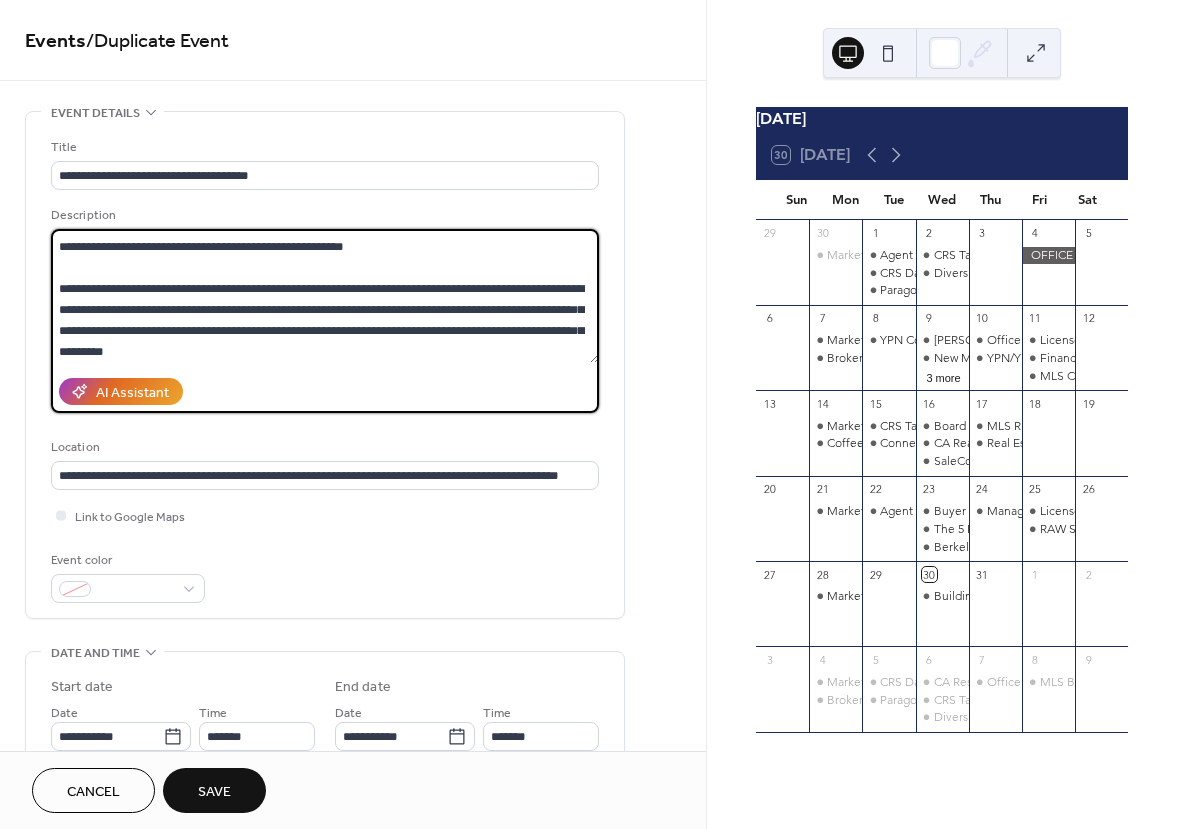 click on "**********" at bounding box center [353, 798] 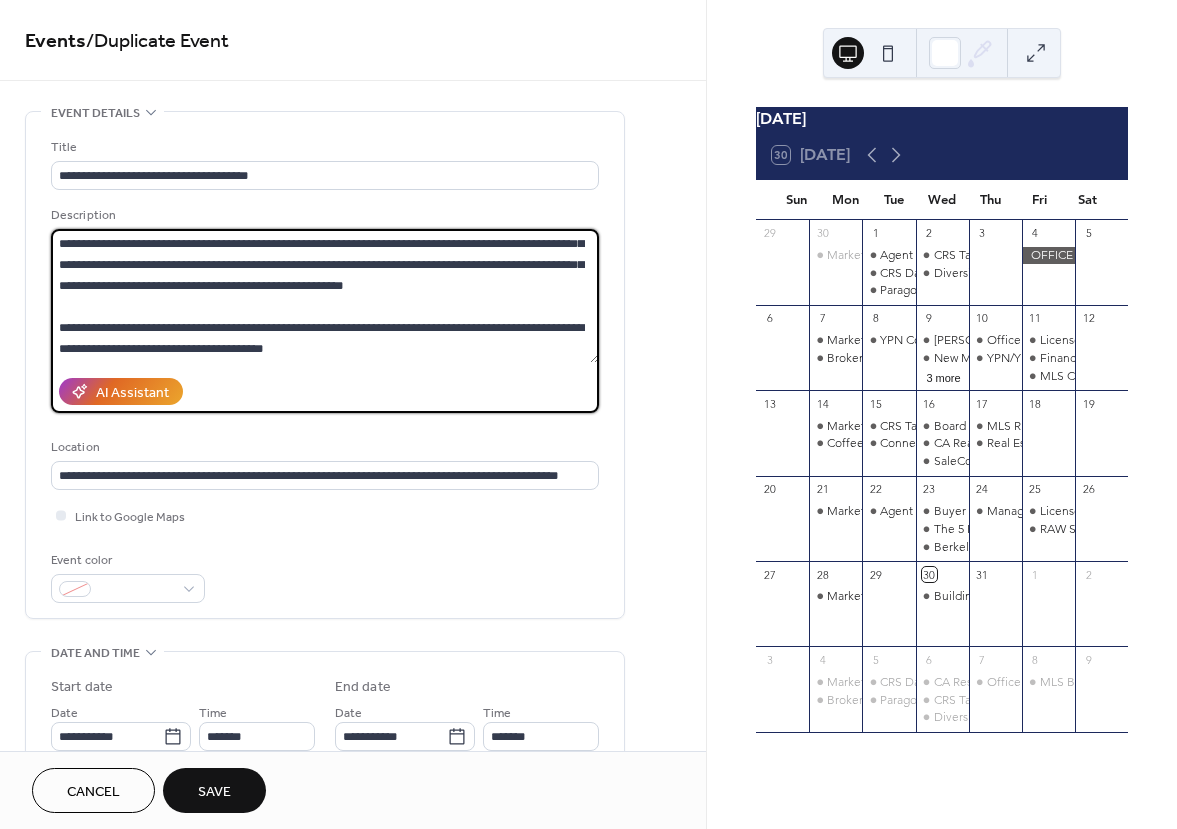 scroll, scrollTop: 105, scrollLeft: 0, axis: vertical 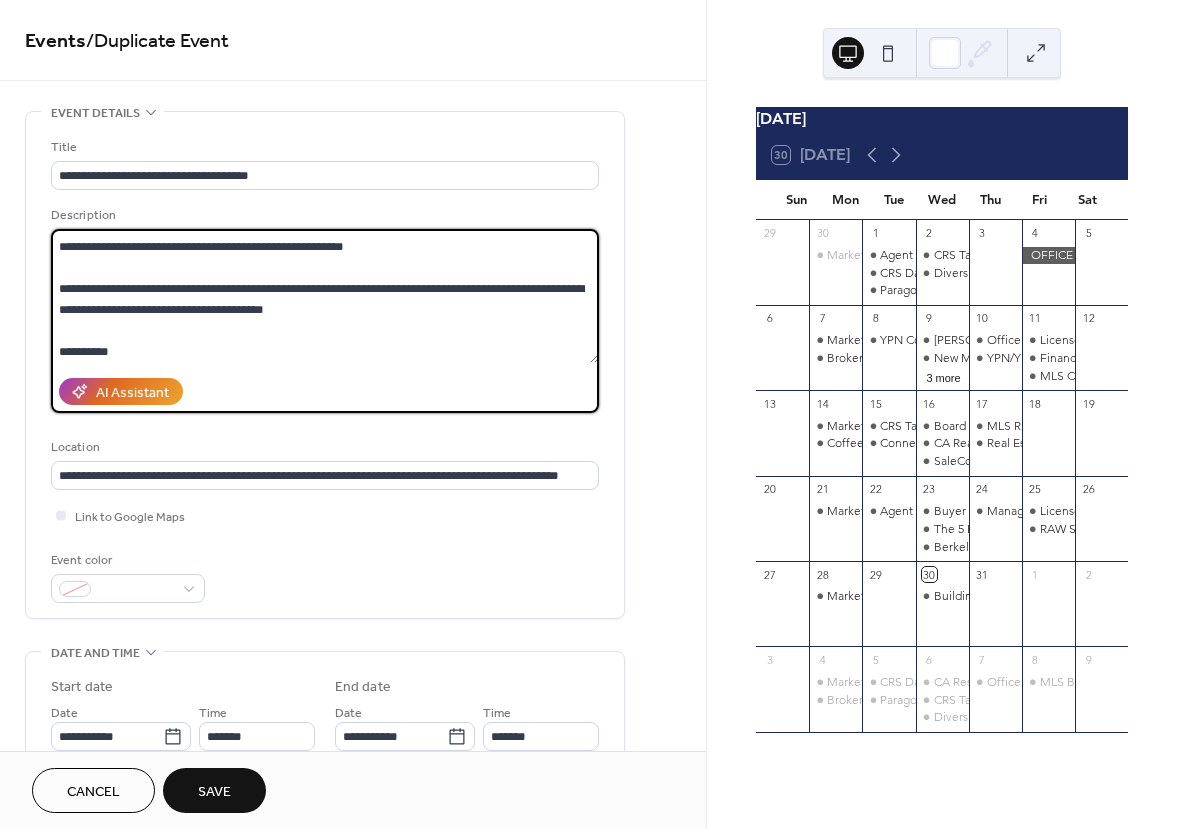 paste on "**********" 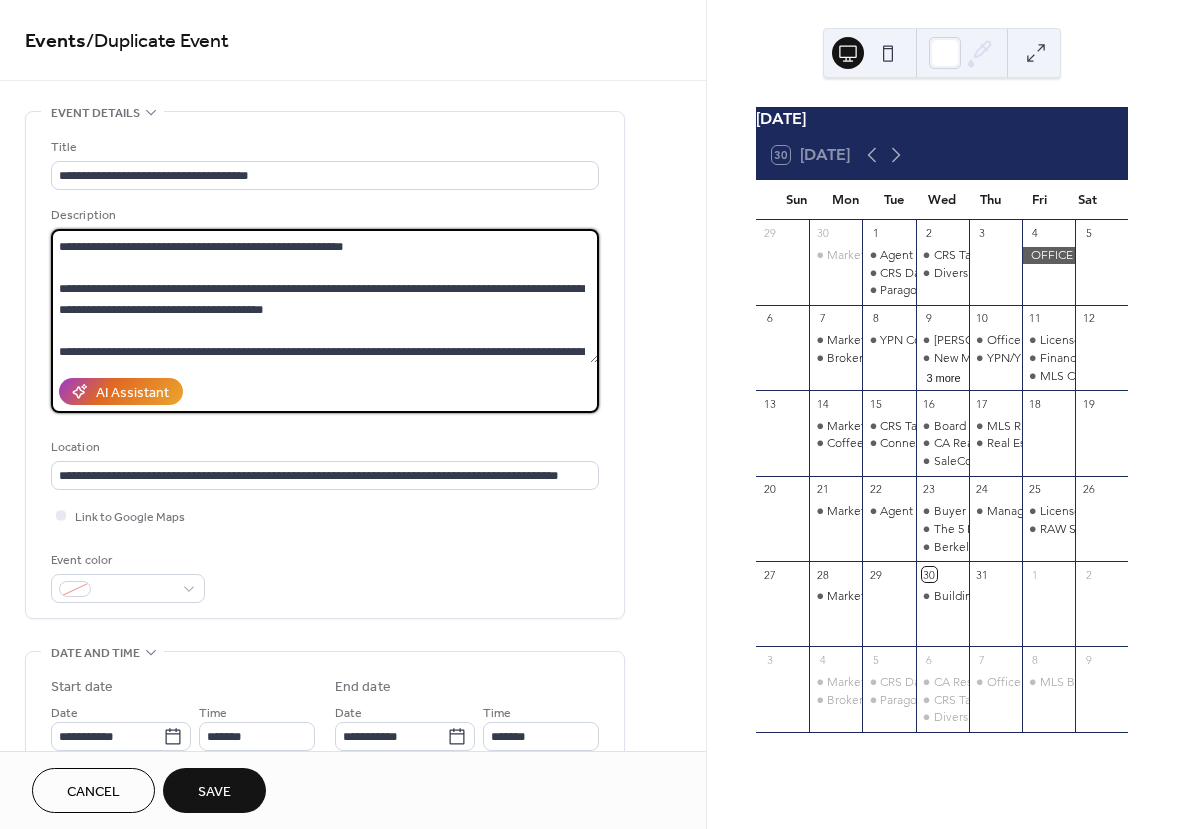 scroll, scrollTop: 165, scrollLeft: 0, axis: vertical 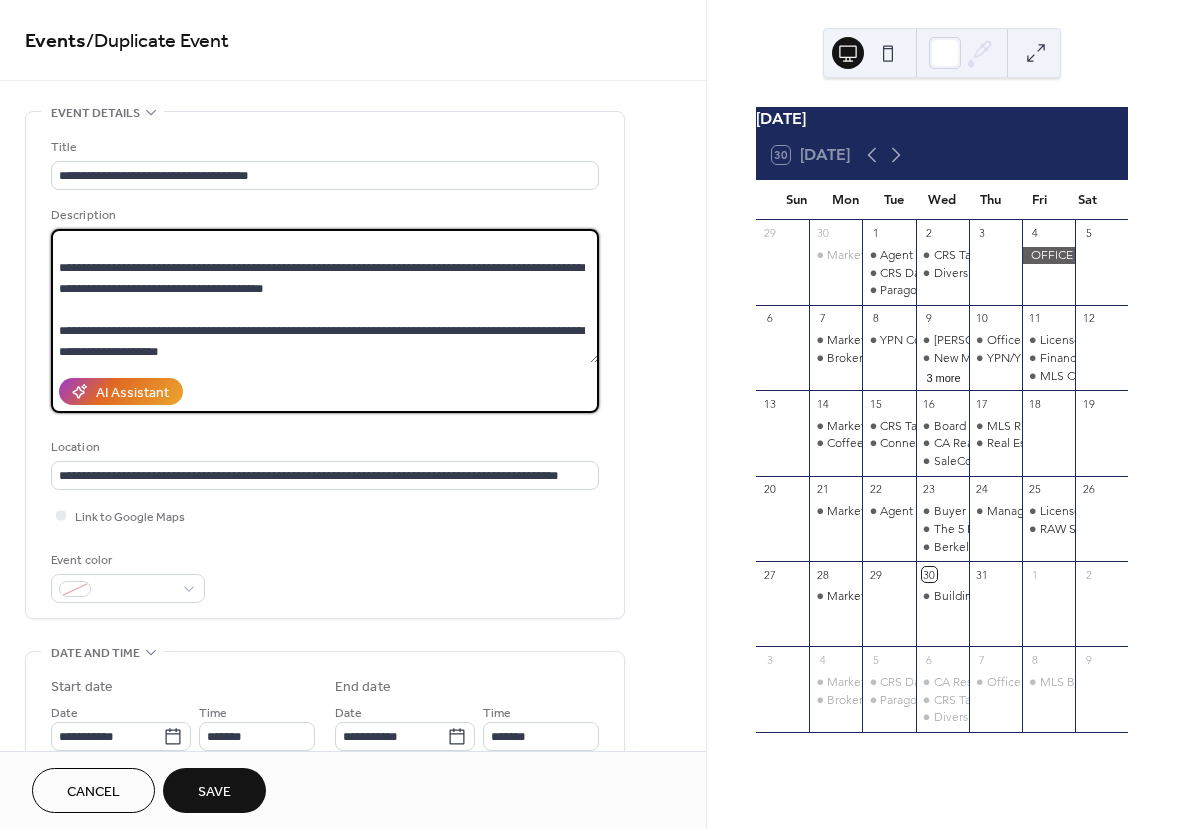 type on "**********" 